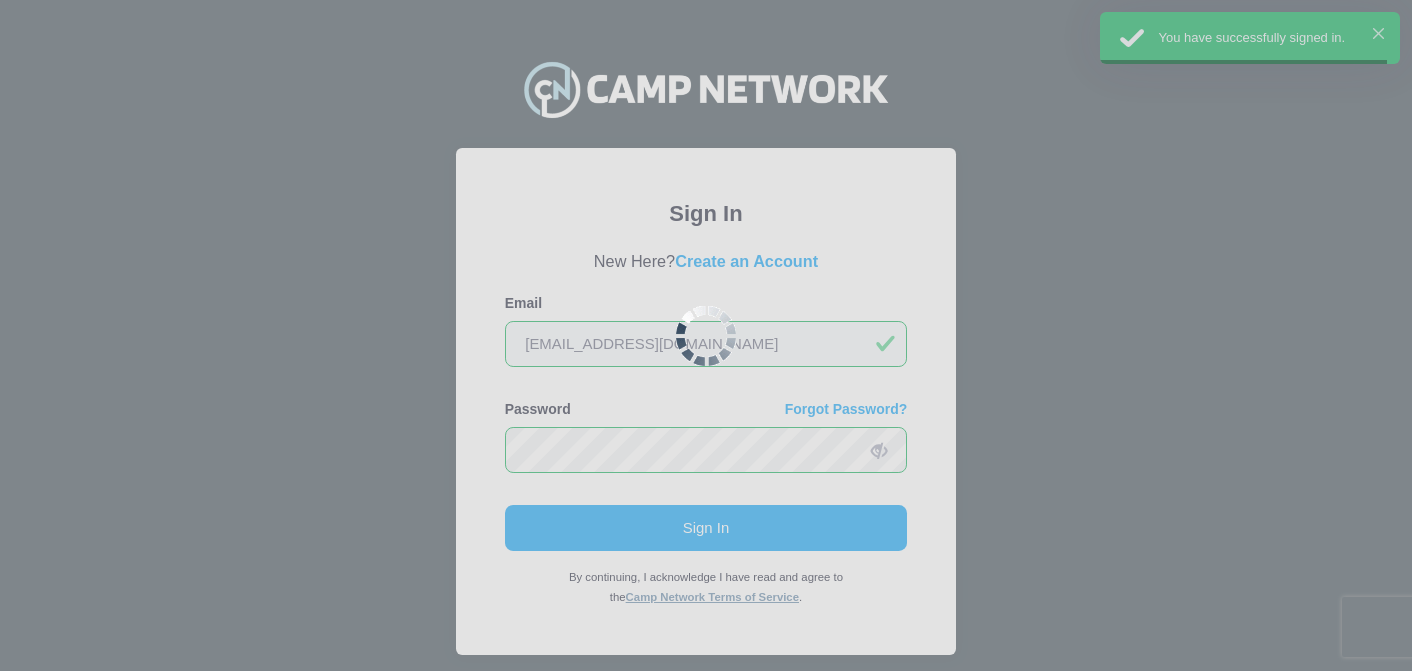 scroll, scrollTop: 0, scrollLeft: 0, axis: both 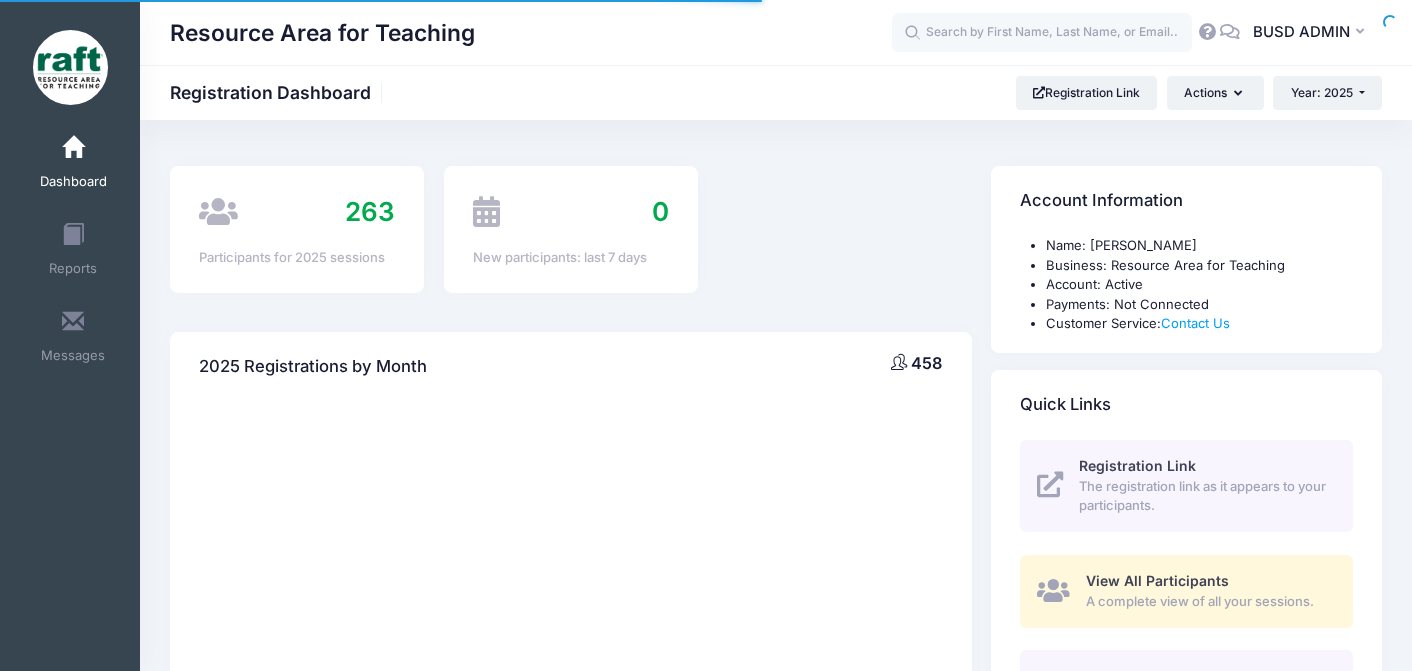 click at bounding box center (1042, 33) 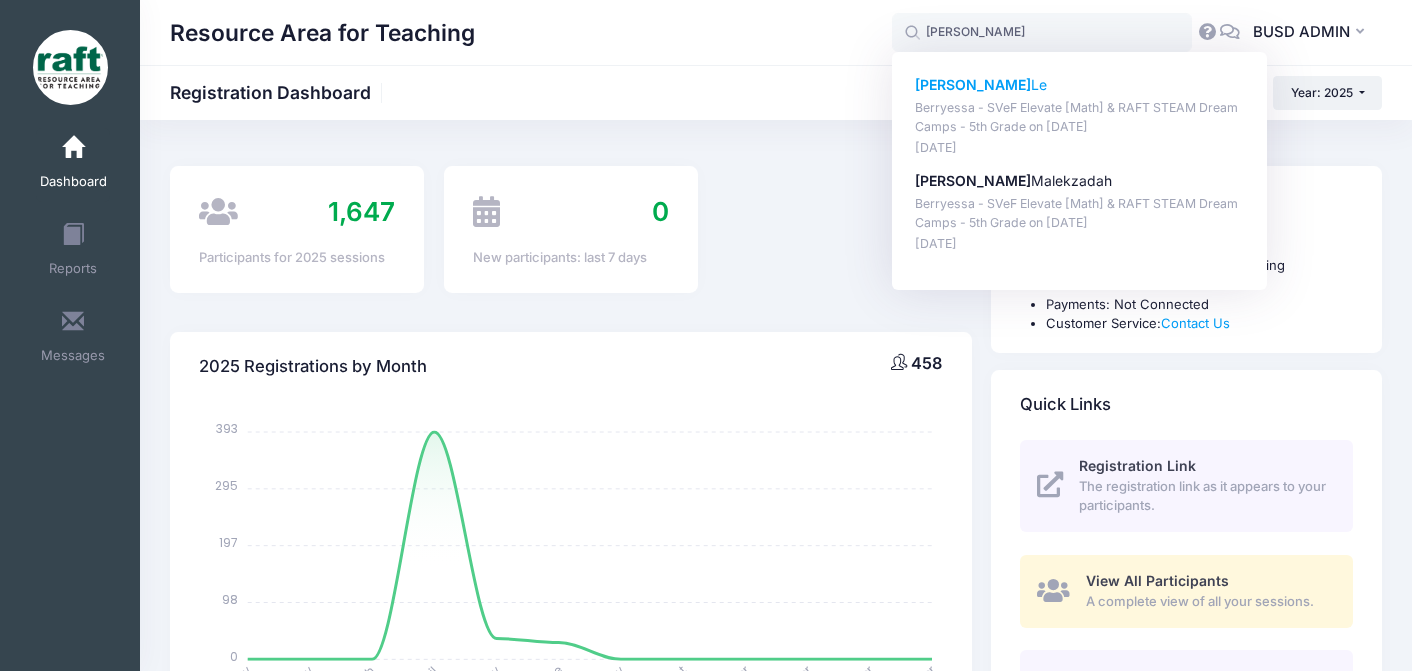 click on "Berryessa - SVeF Elevate [Math] & RAFT STEAM Dream Camps - 5th Grade on Jun-23, 2025" at bounding box center (1080, 117) 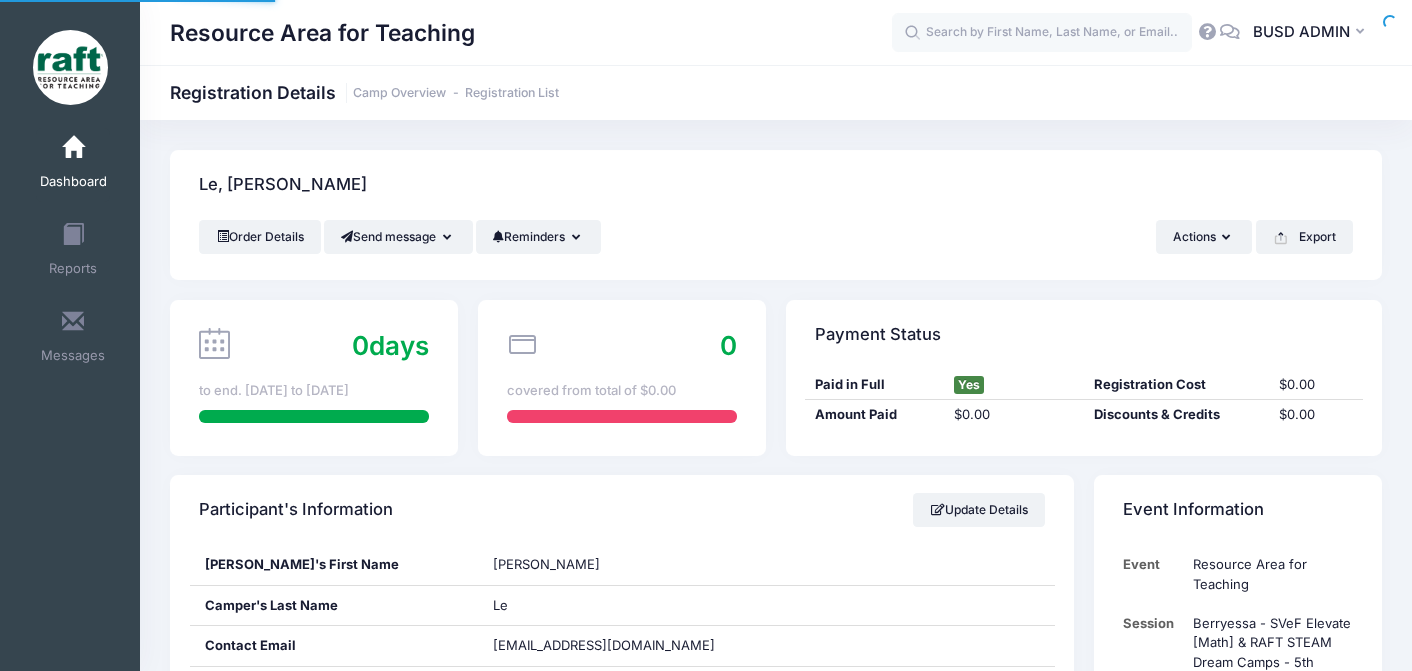scroll, scrollTop: 0, scrollLeft: 0, axis: both 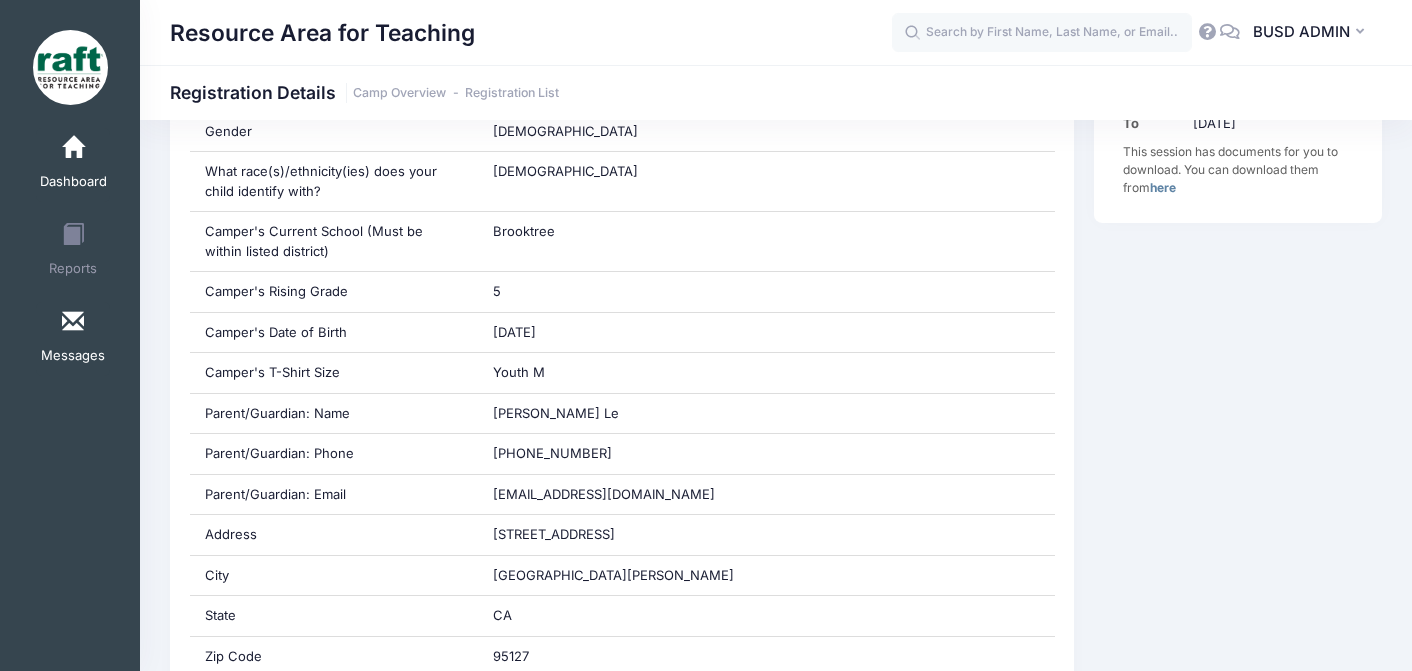 click on "Messages" at bounding box center (73, 339) 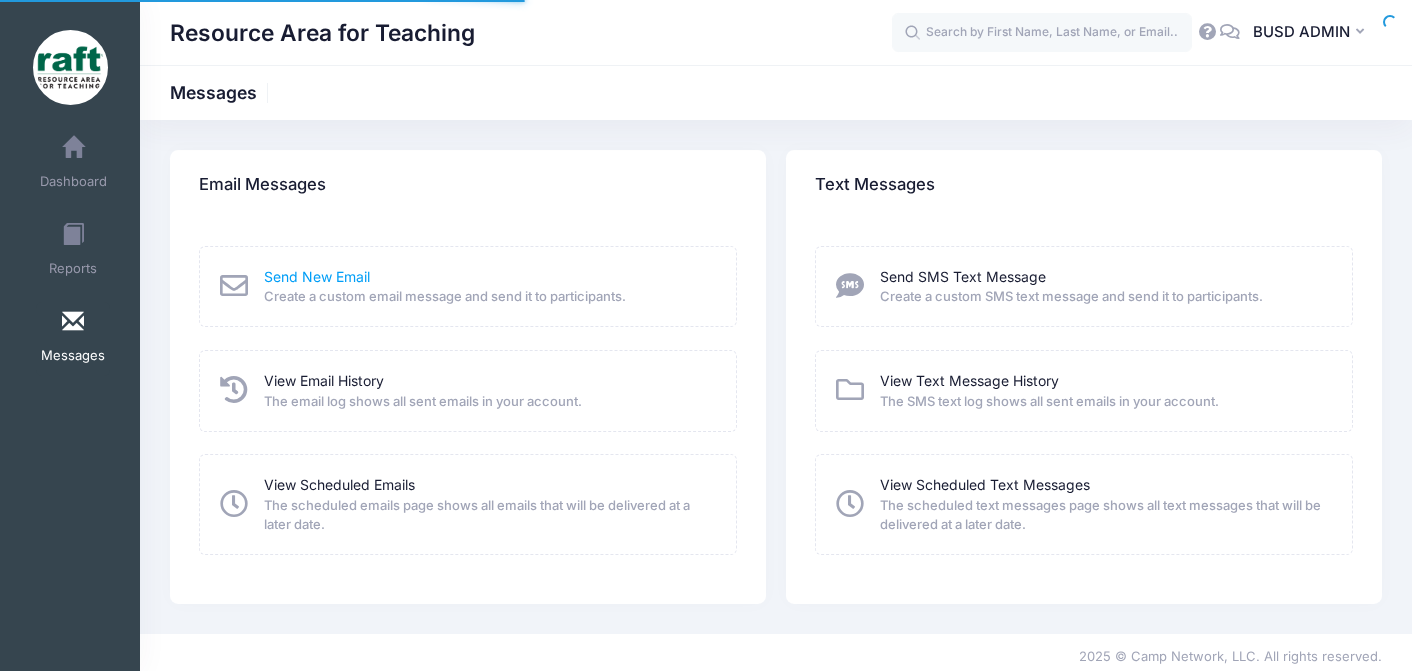 scroll, scrollTop: 0, scrollLeft: 0, axis: both 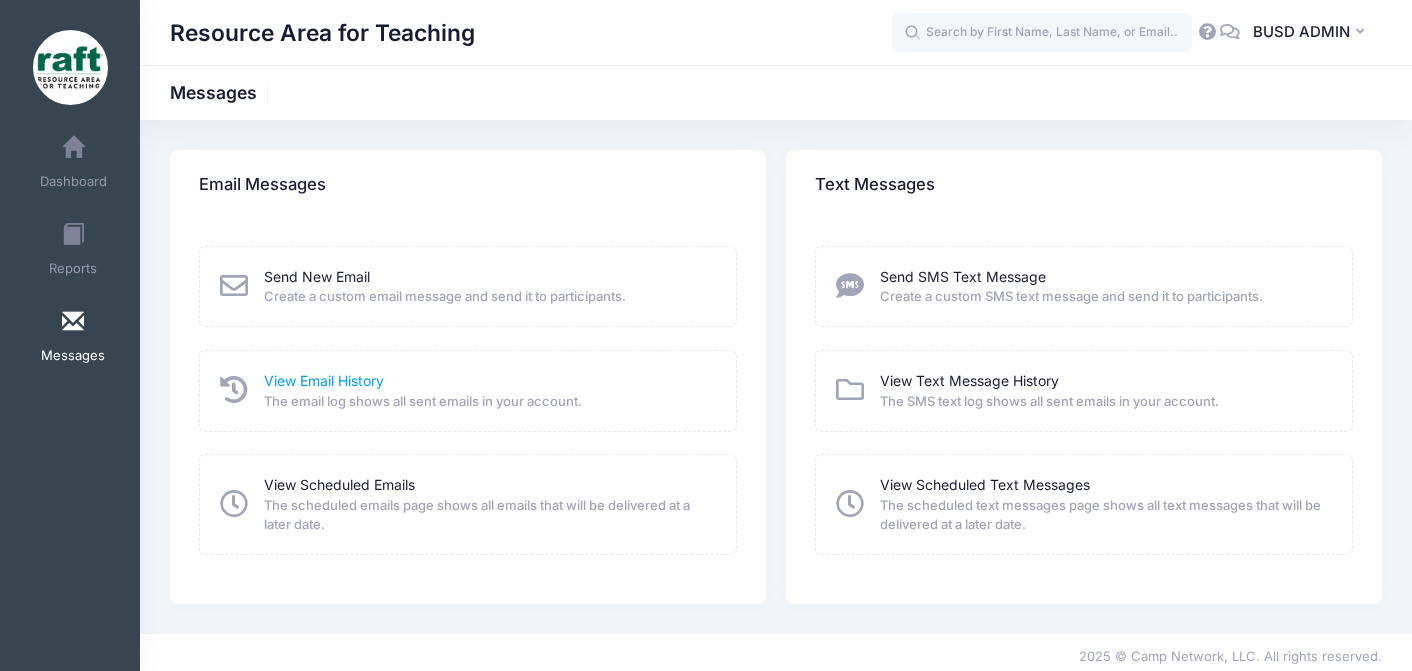 click on "View Email History" at bounding box center [324, 380] 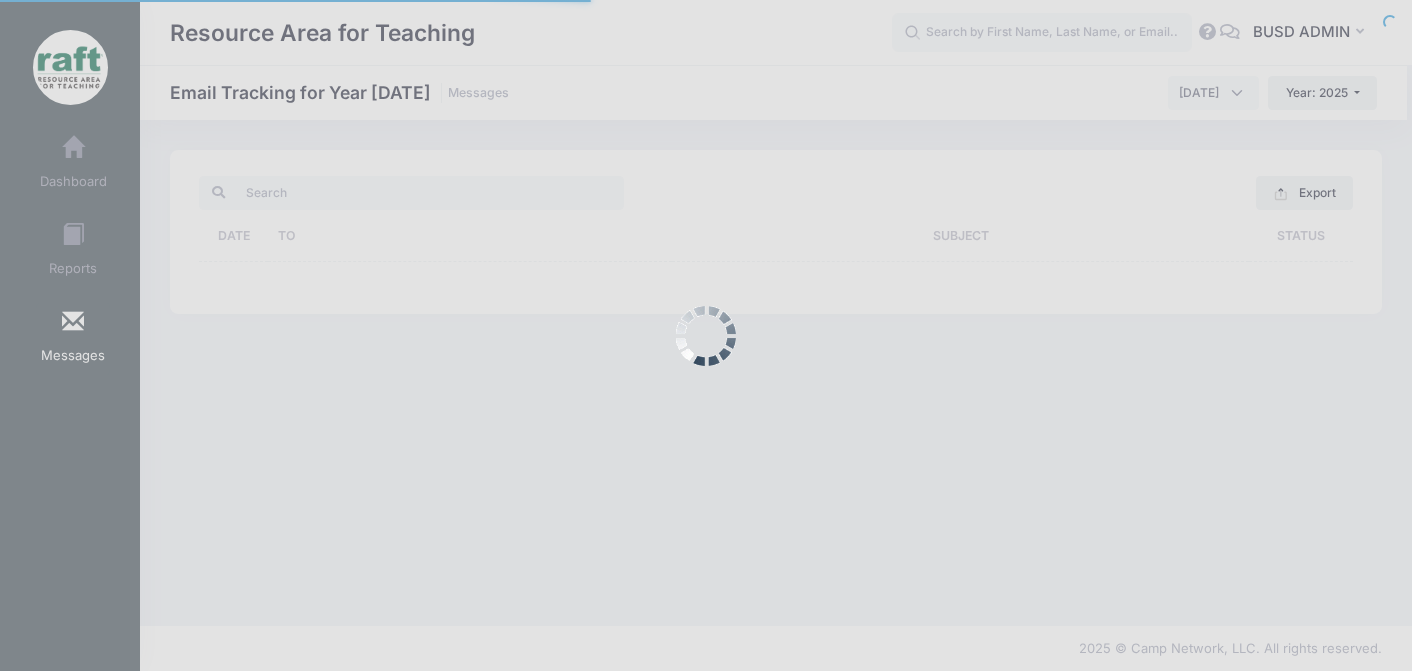 scroll, scrollTop: 0, scrollLeft: 0, axis: both 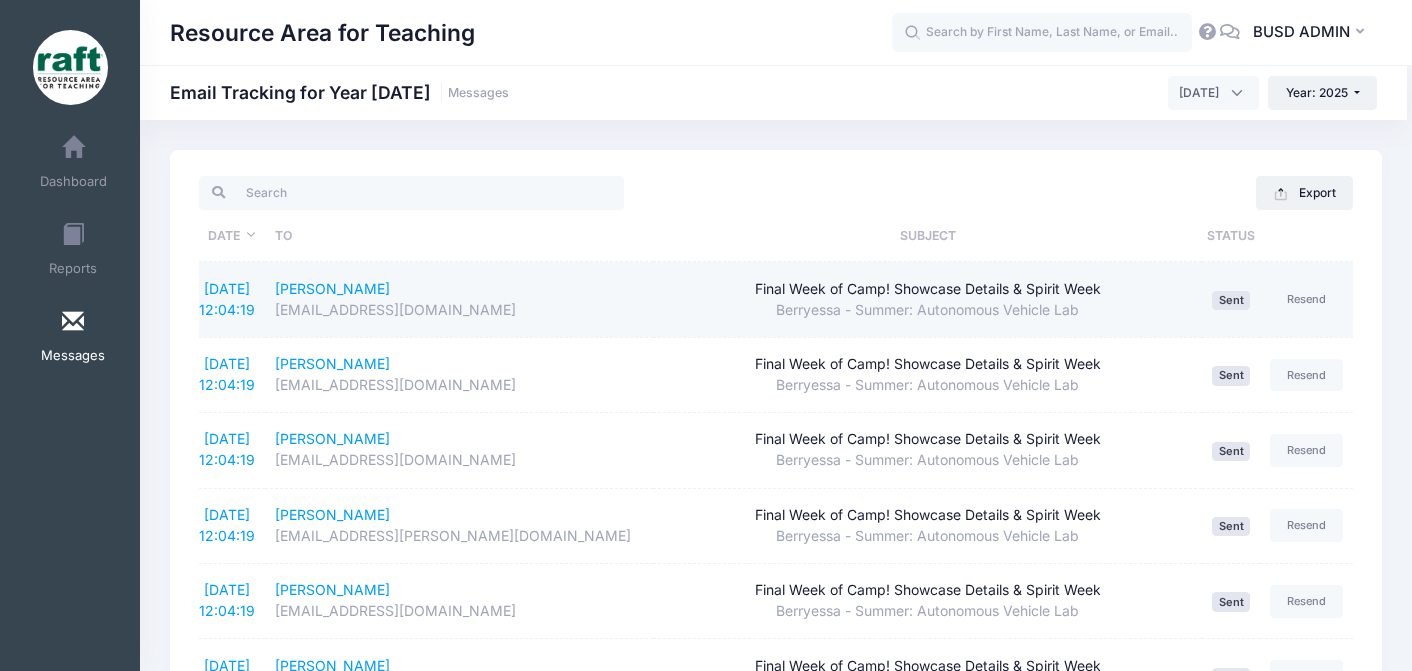click on "Final Week of Camp!  Showcase Details & Spirit Week" at bounding box center [927, 289] 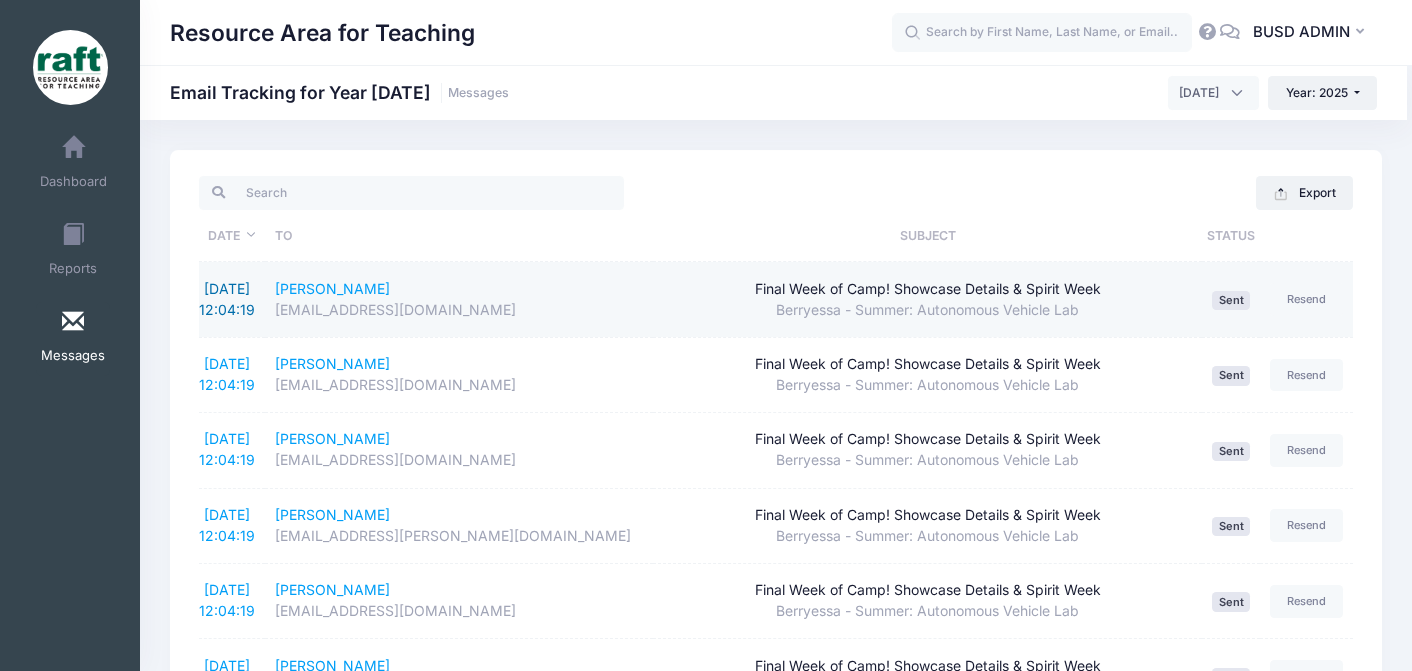 click on "7/14/2025 12:04:19" at bounding box center (227, 299) 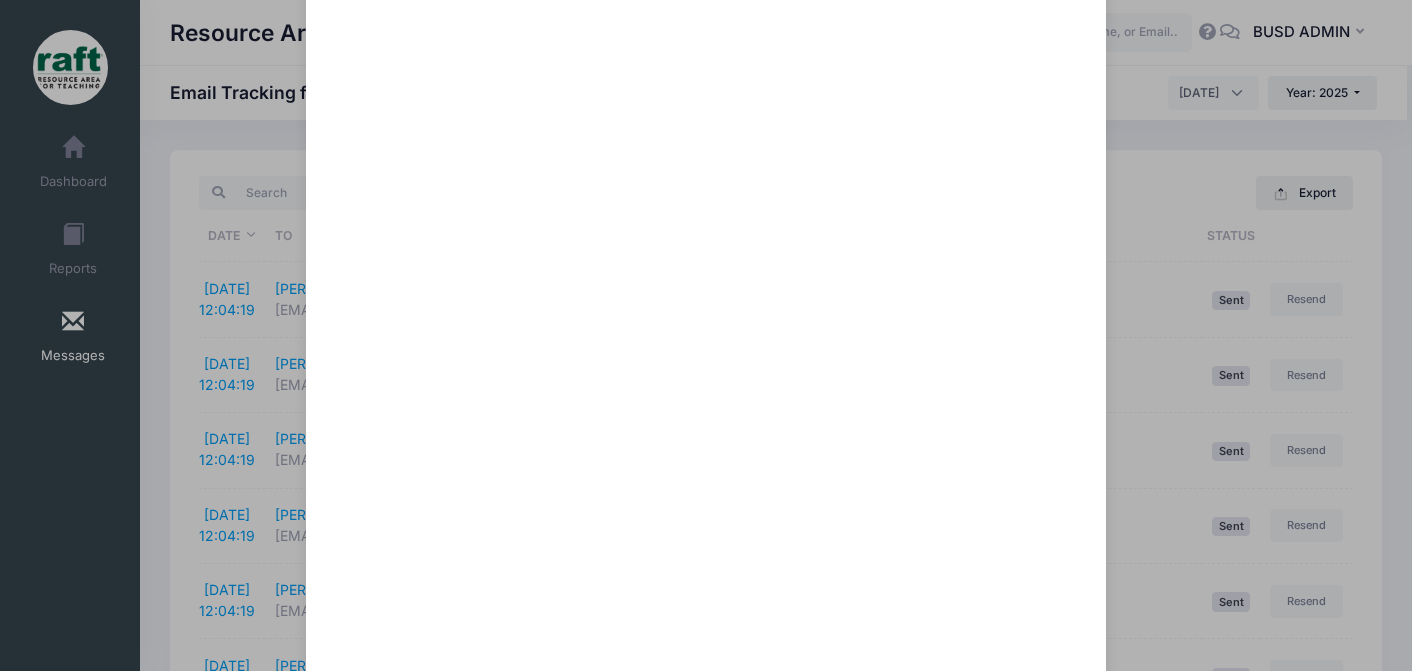 scroll, scrollTop: 1052, scrollLeft: 0, axis: vertical 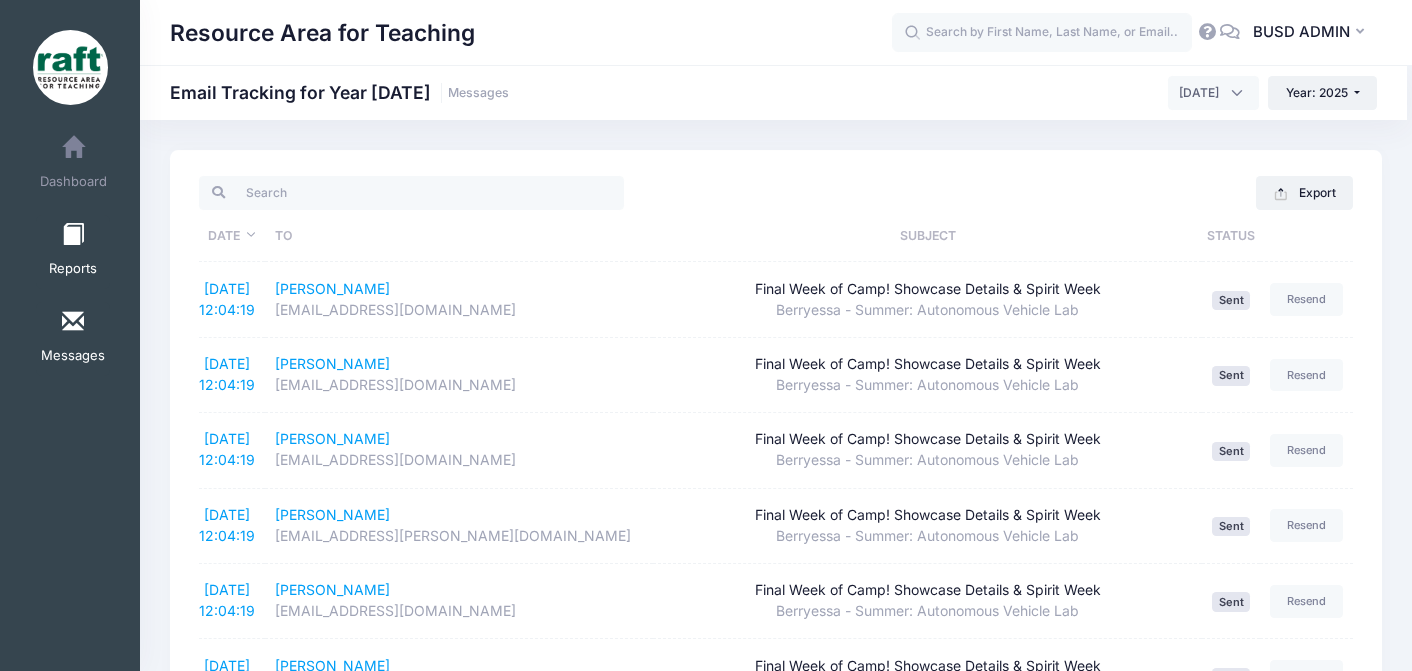 click at bounding box center [73, 235] 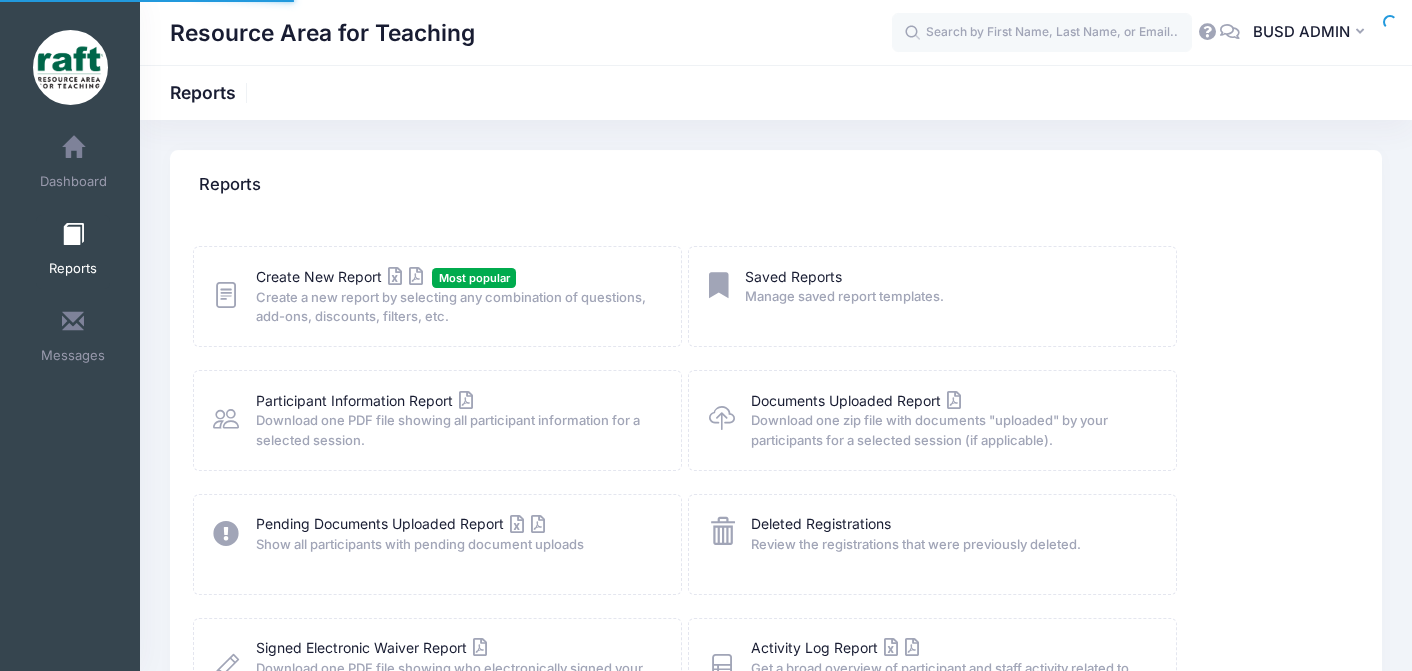 scroll, scrollTop: 0, scrollLeft: 0, axis: both 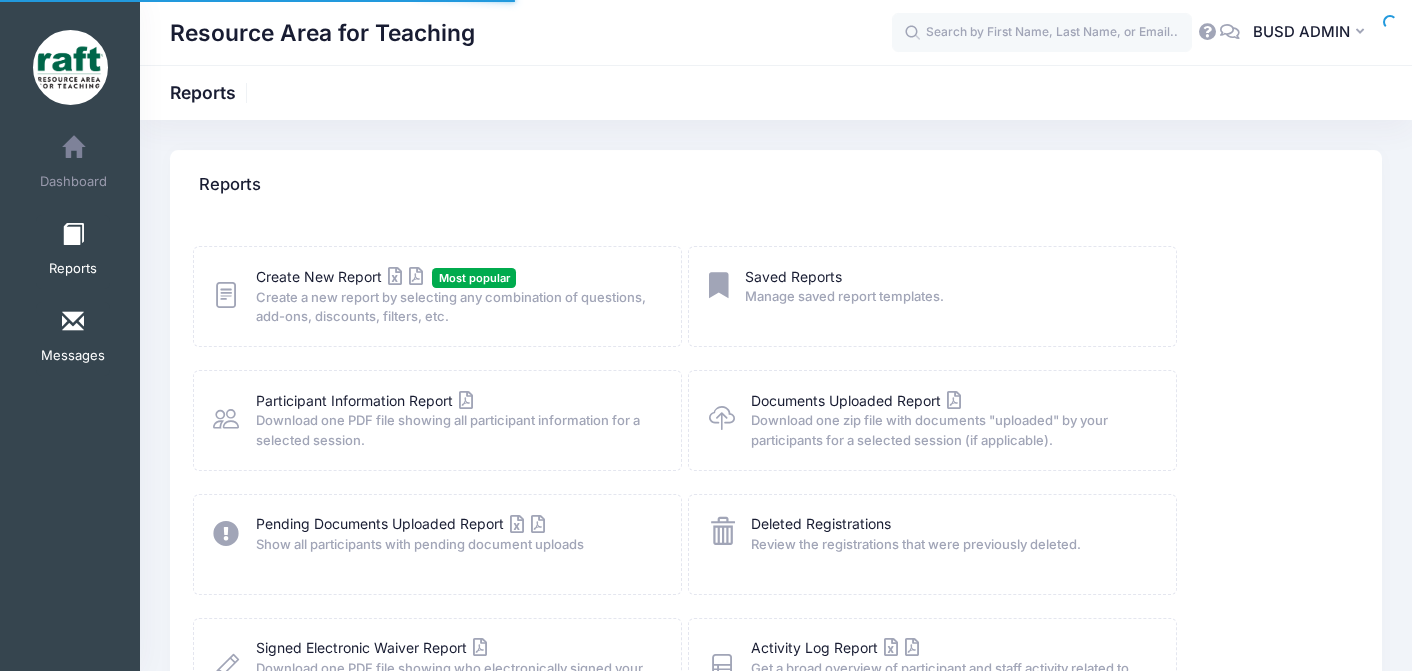 click on "Messages" at bounding box center (73, 339) 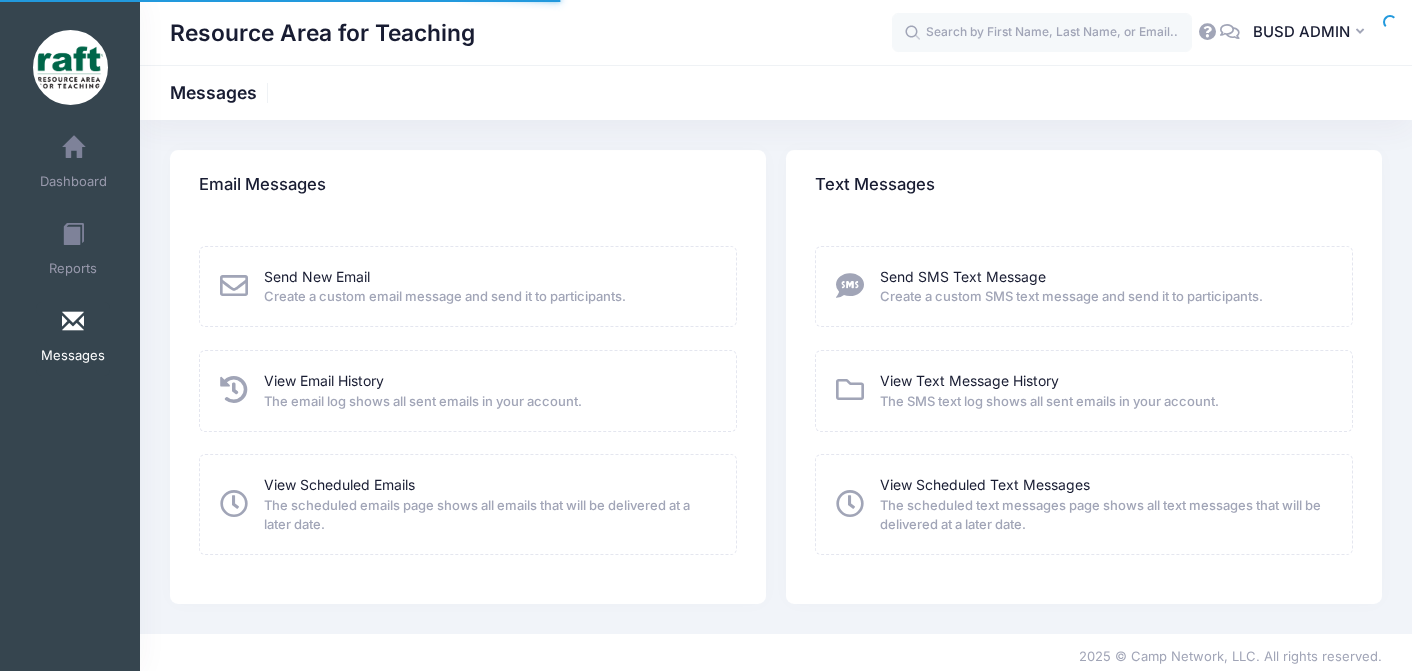 scroll, scrollTop: 0, scrollLeft: 0, axis: both 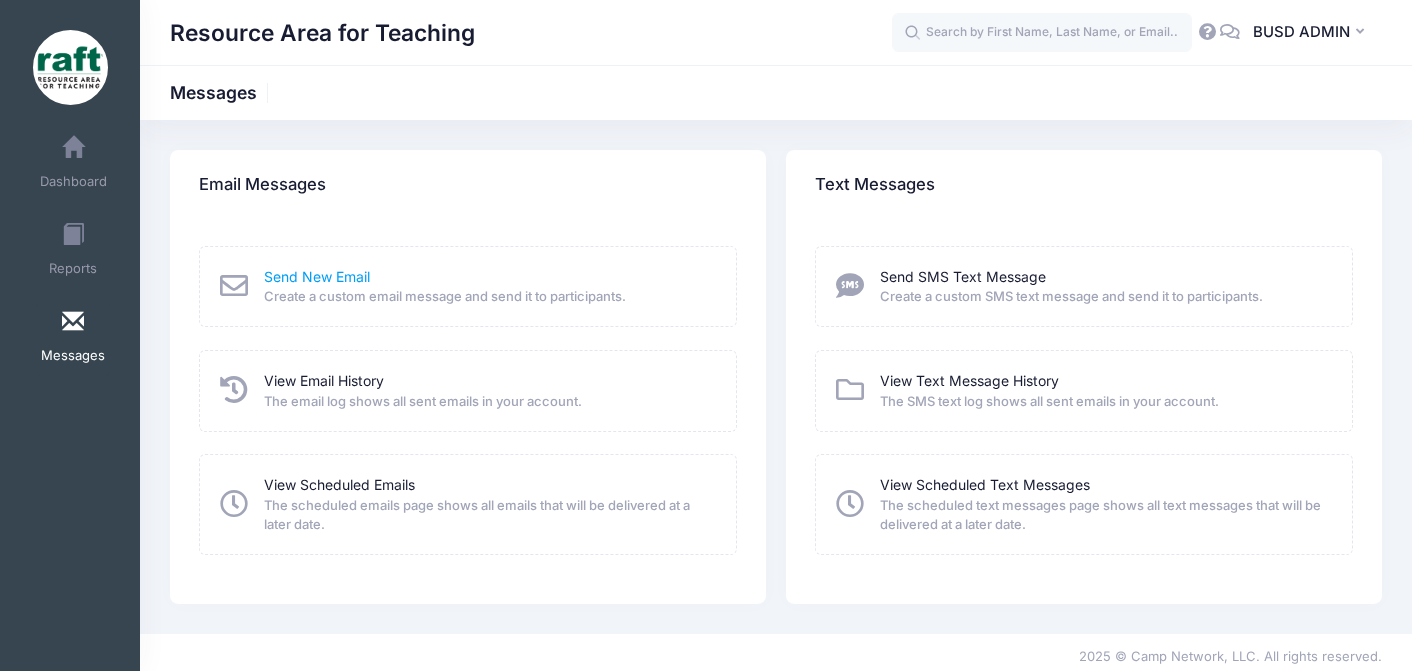 click on "Send New Email" at bounding box center (317, 276) 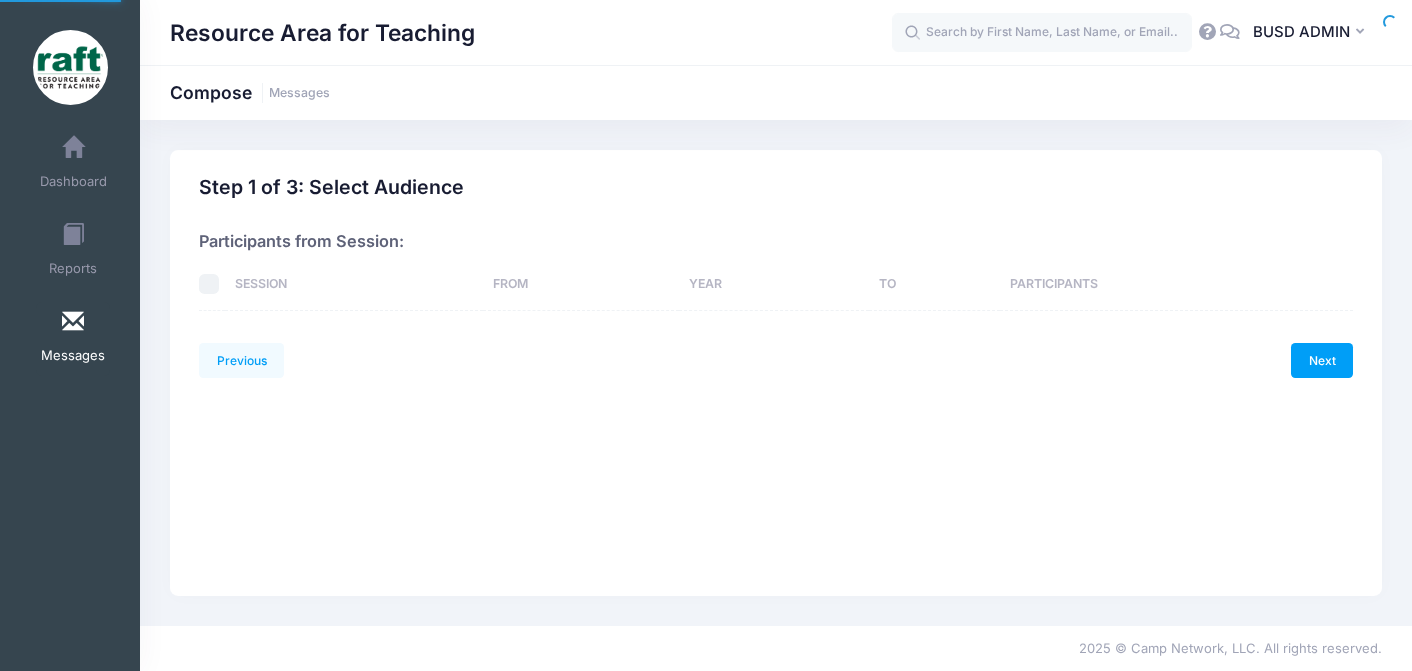 scroll, scrollTop: 0, scrollLeft: 0, axis: both 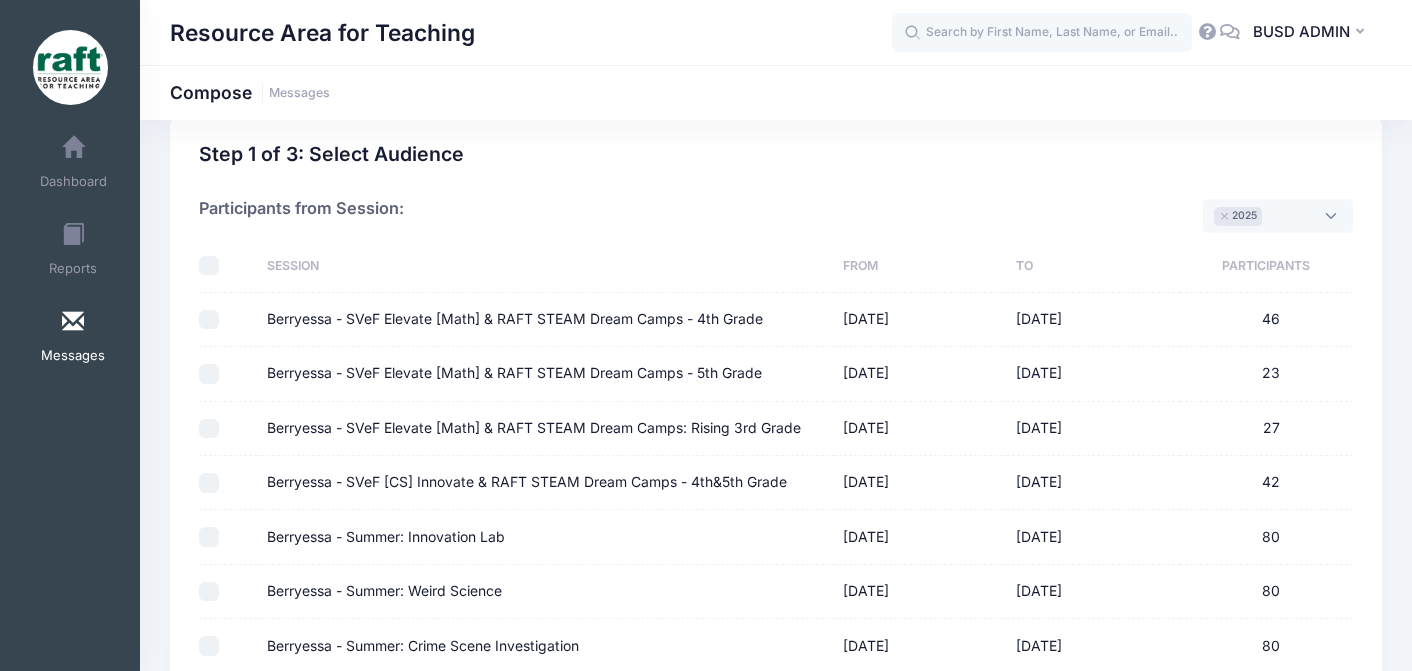 click on "Berryessa - SVeF Elevate [Math] & RAFT STEAM Dream Camps - 4th Grade" at bounding box center [209, 320] 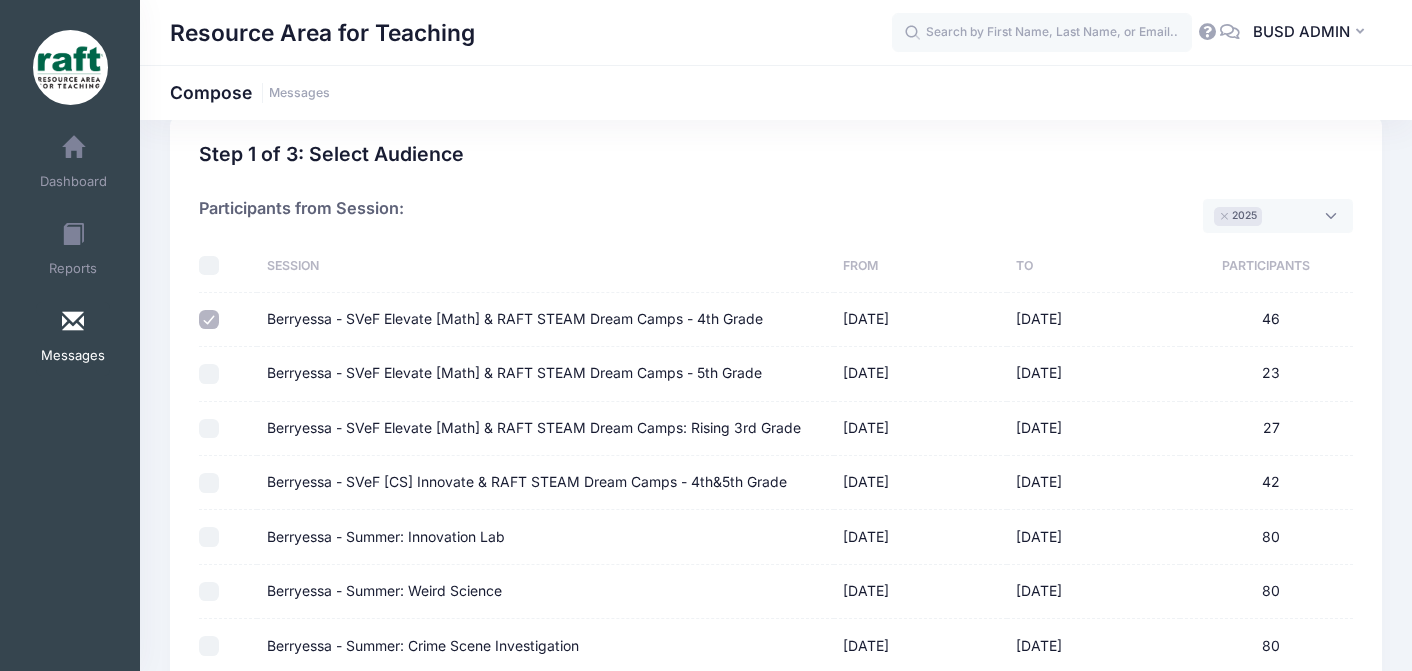 click on "Berryessa - SVeF Elevate [Math] & RAFT STEAM Dream Camps - 5th Grade" at bounding box center [209, 374] 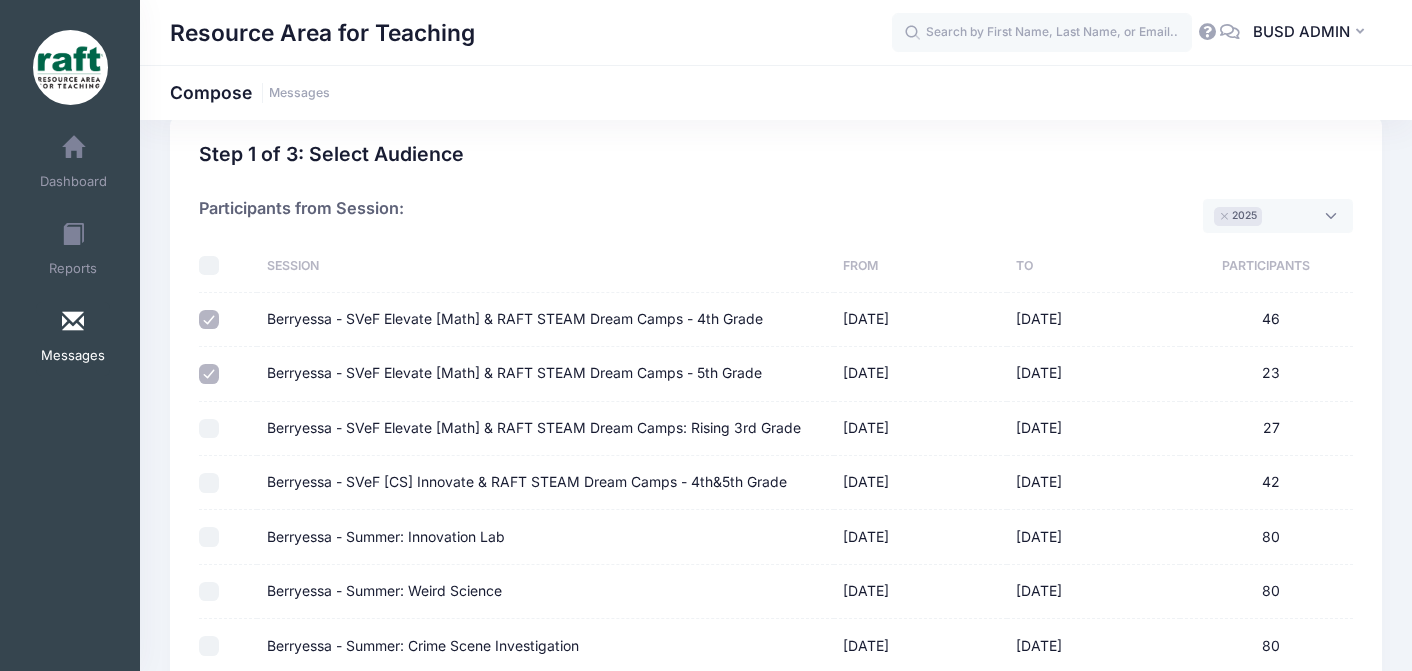 click on "Berryessa - SVeF Elevate [Math] & RAFT STEAM Dream Camps: Rising 3rd Grade" at bounding box center [209, 429] 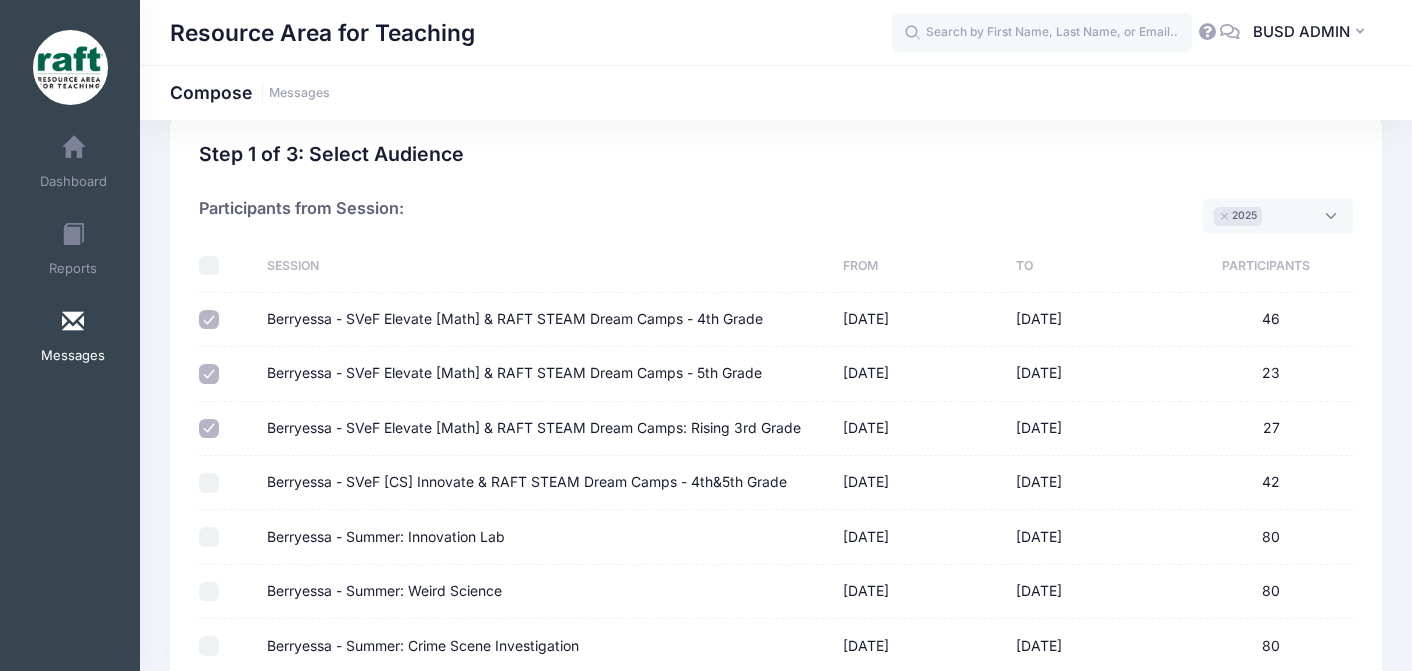 scroll, scrollTop: 95, scrollLeft: 0, axis: vertical 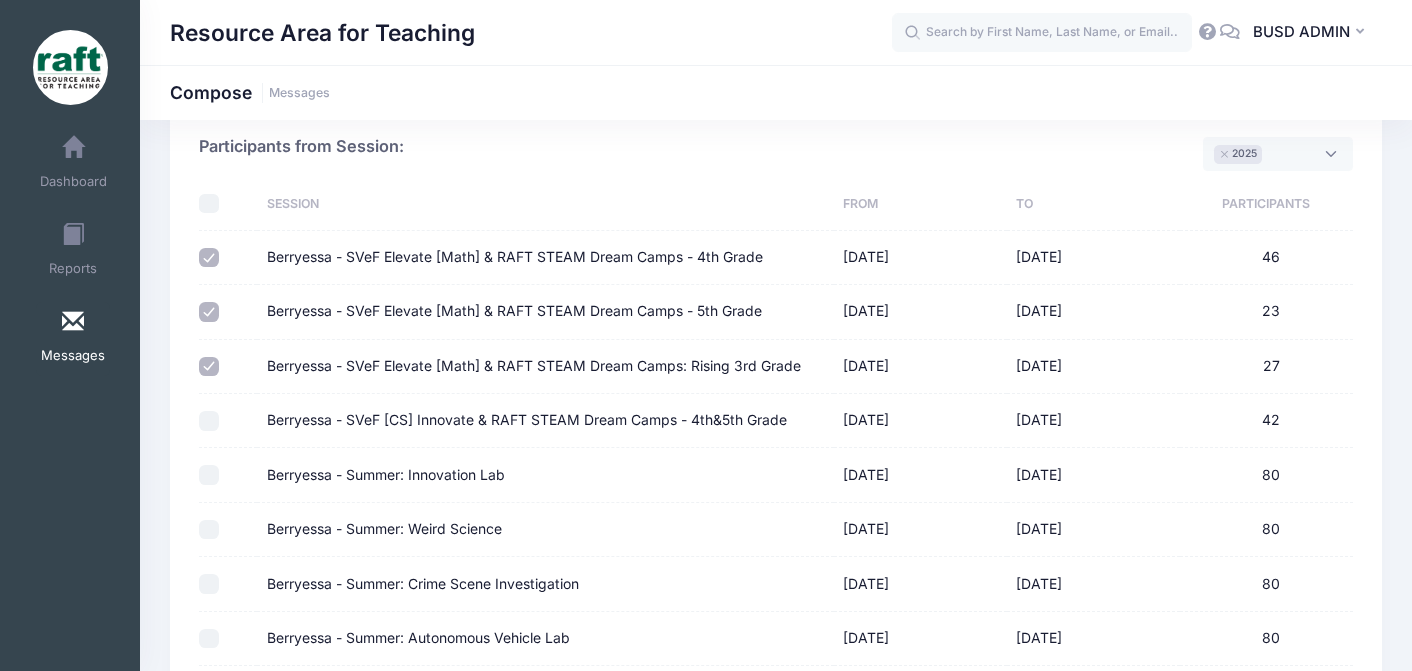 click on "Berryessa - SVeF [CS] Innovate & RAFT STEAM Dream Camps - 4th&5th Grade" at bounding box center [209, 421] 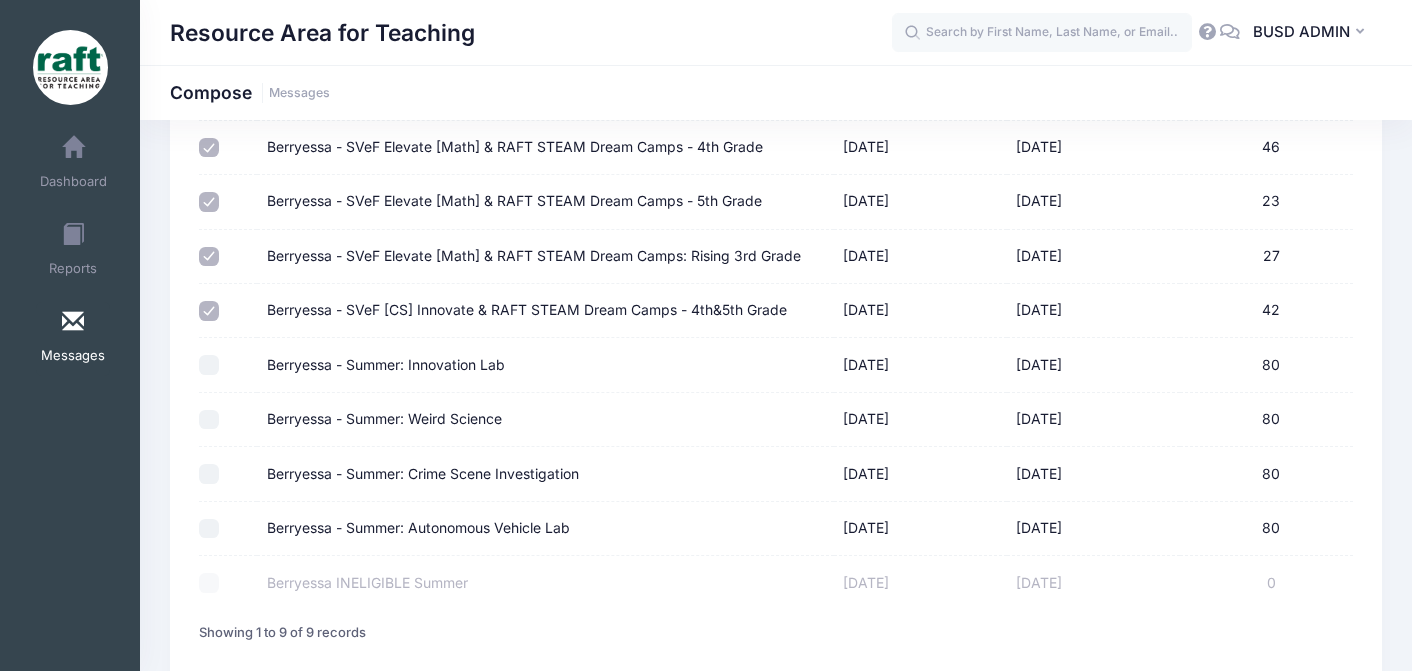 scroll, scrollTop: 267, scrollLeft: 0, axis: vertical 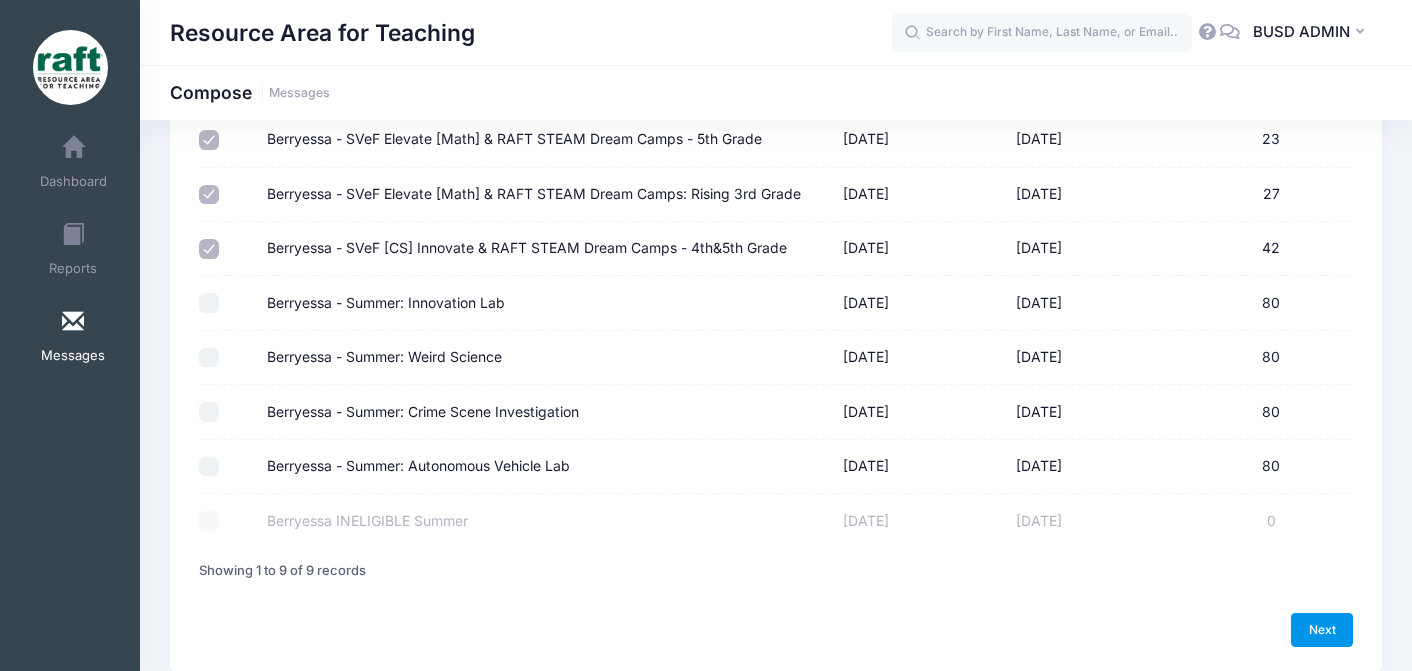 click on "Next" at bounding box center [1322, 630] 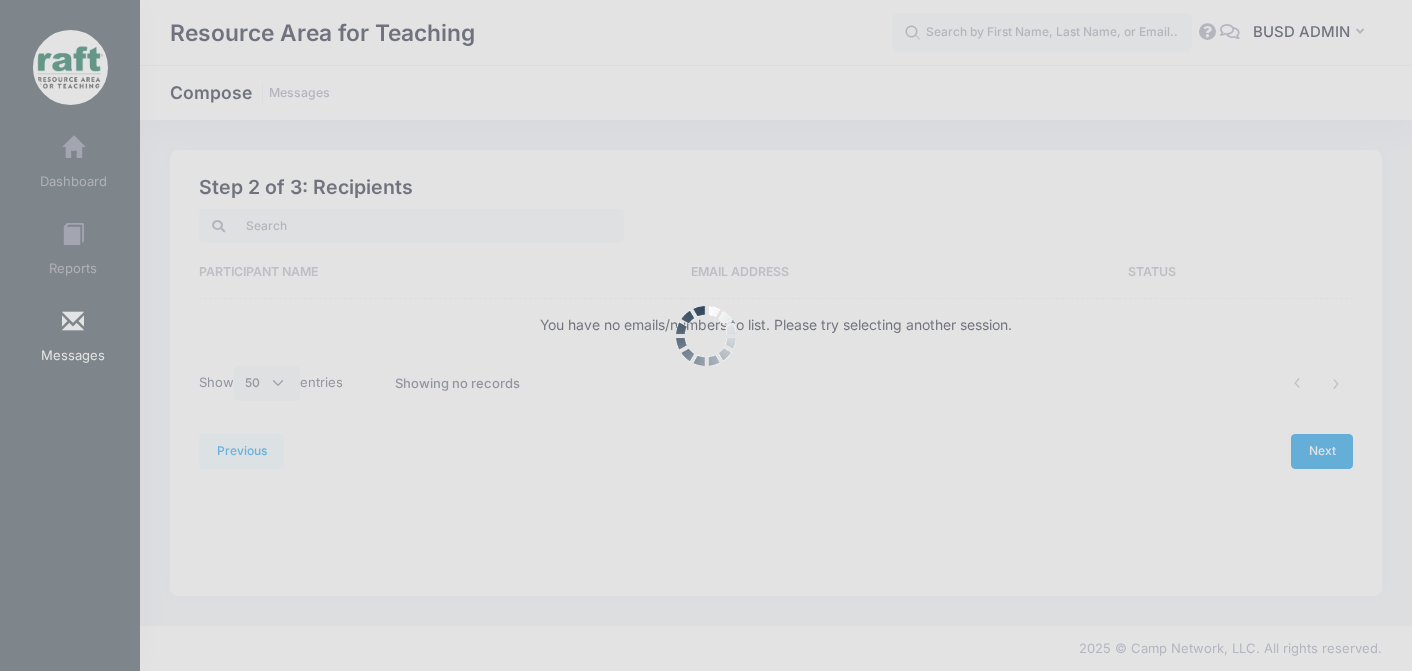 scroll, scrollTop: 0, scrollLeft: 0, axis: both 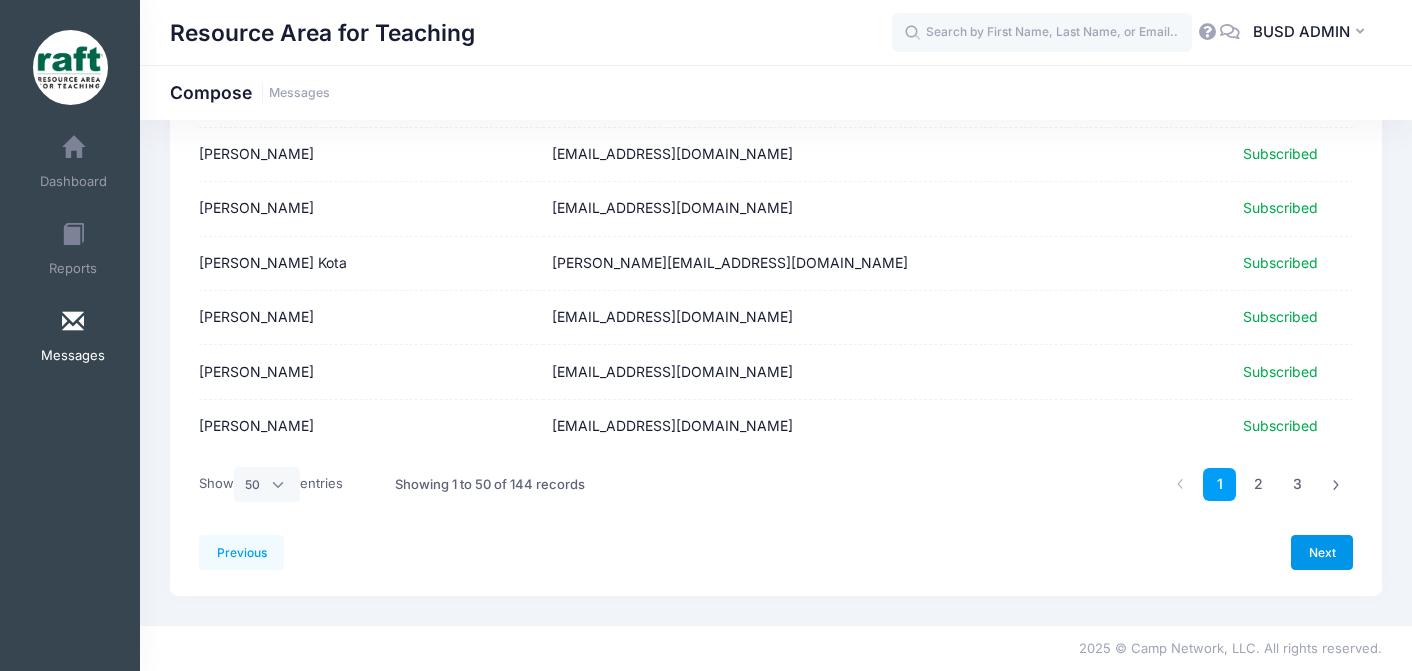 click on "Next" at bounding box center [1322, 552] 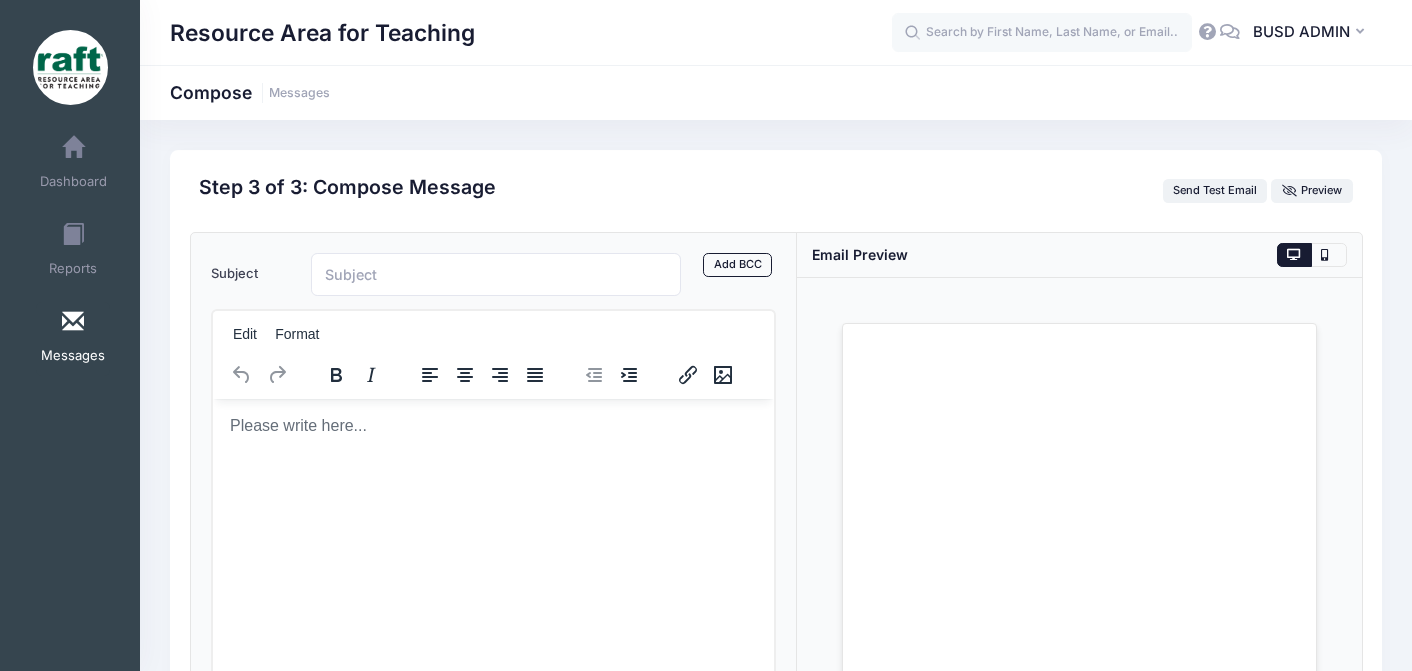 scroll, scrollTop: 0, scrollLeft: 0, axis: both 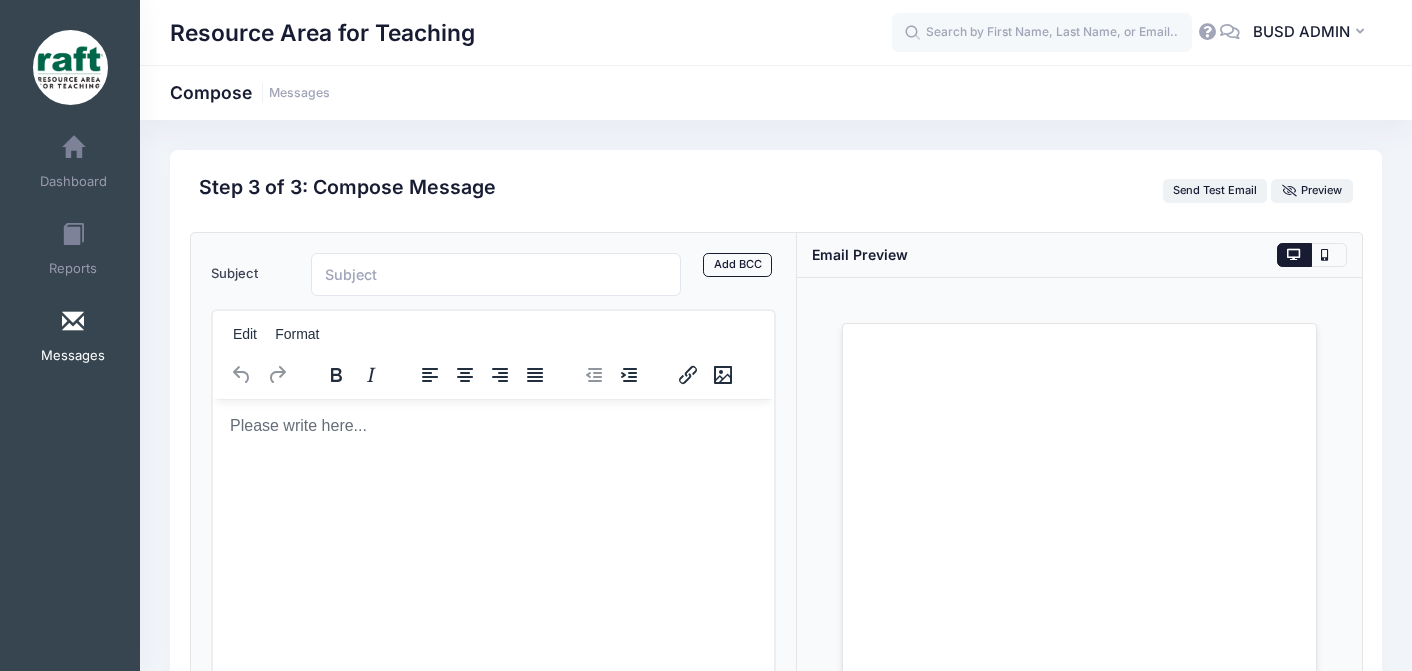 click at bounding box center (492, 425) 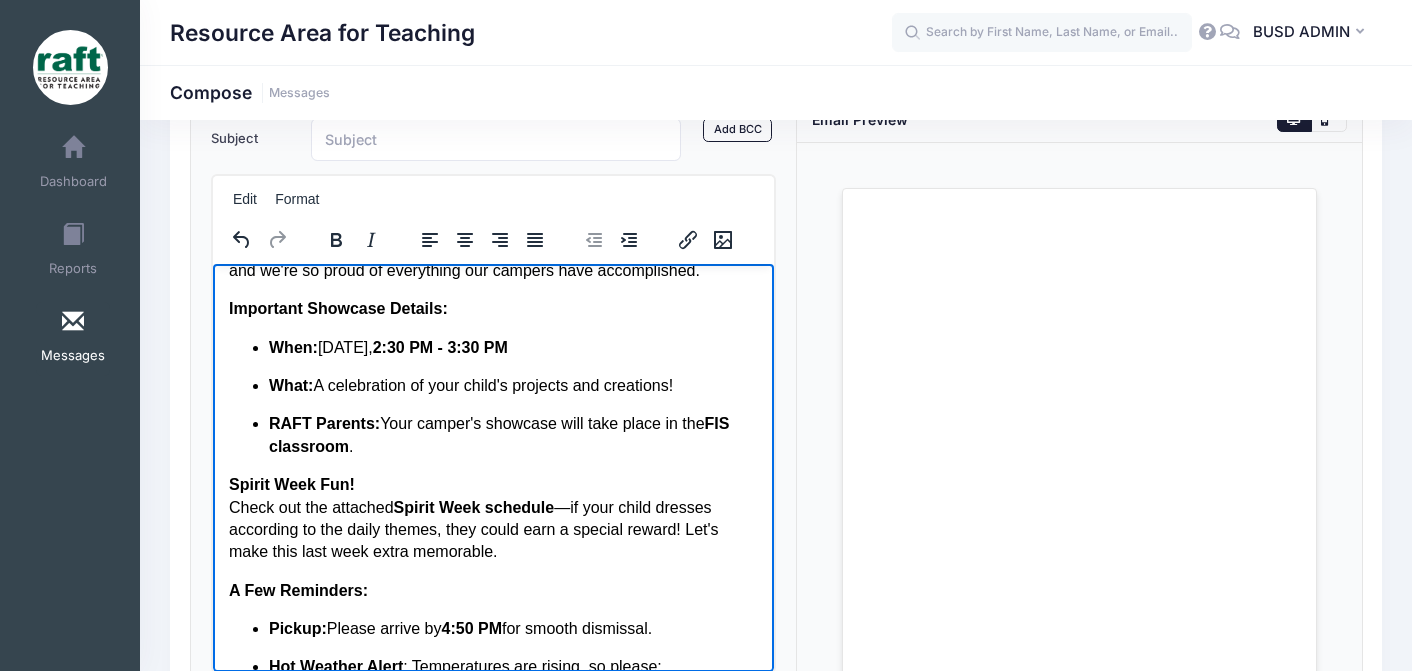 scroll, scrollTop: 83, scrollLeft: 0, axis: vertical 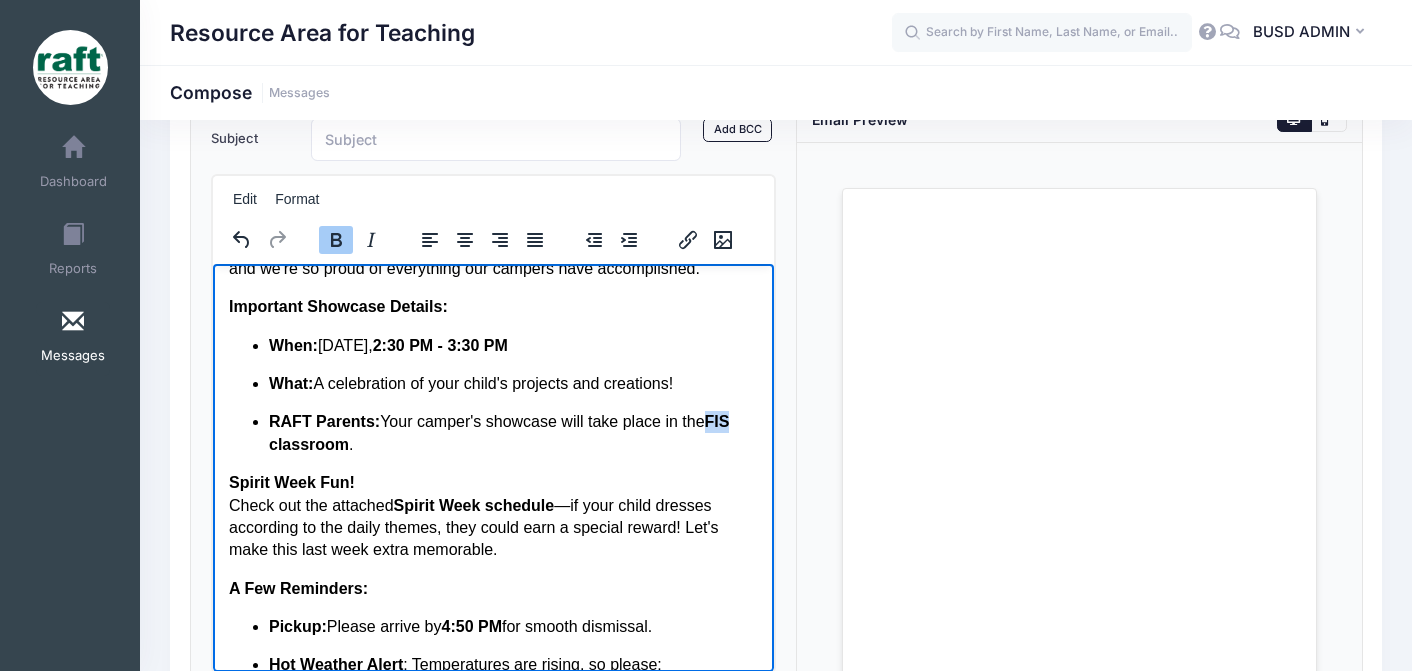 drag, startPoint x: 721, startPoint y: 445, endPoint x: 739, endPoint y: 450, distance: 18.681541 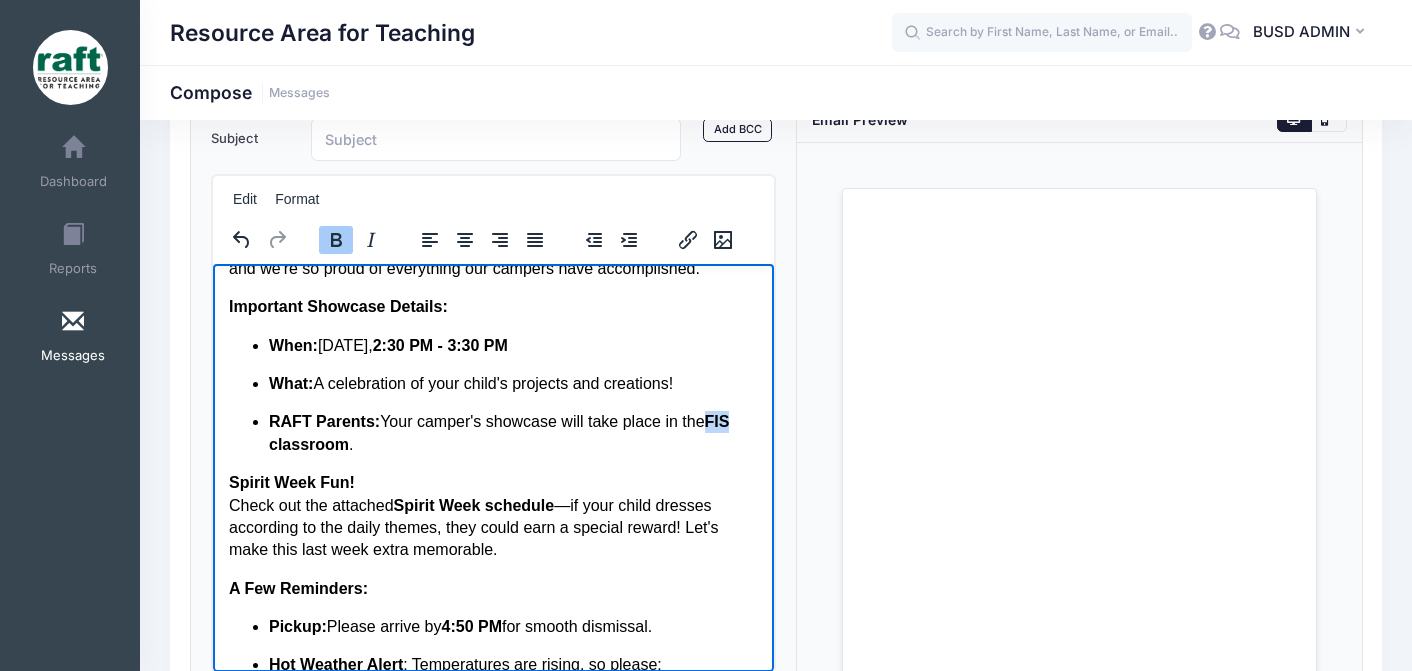 click on "FIS classroom" at bounding box center (498, 431) 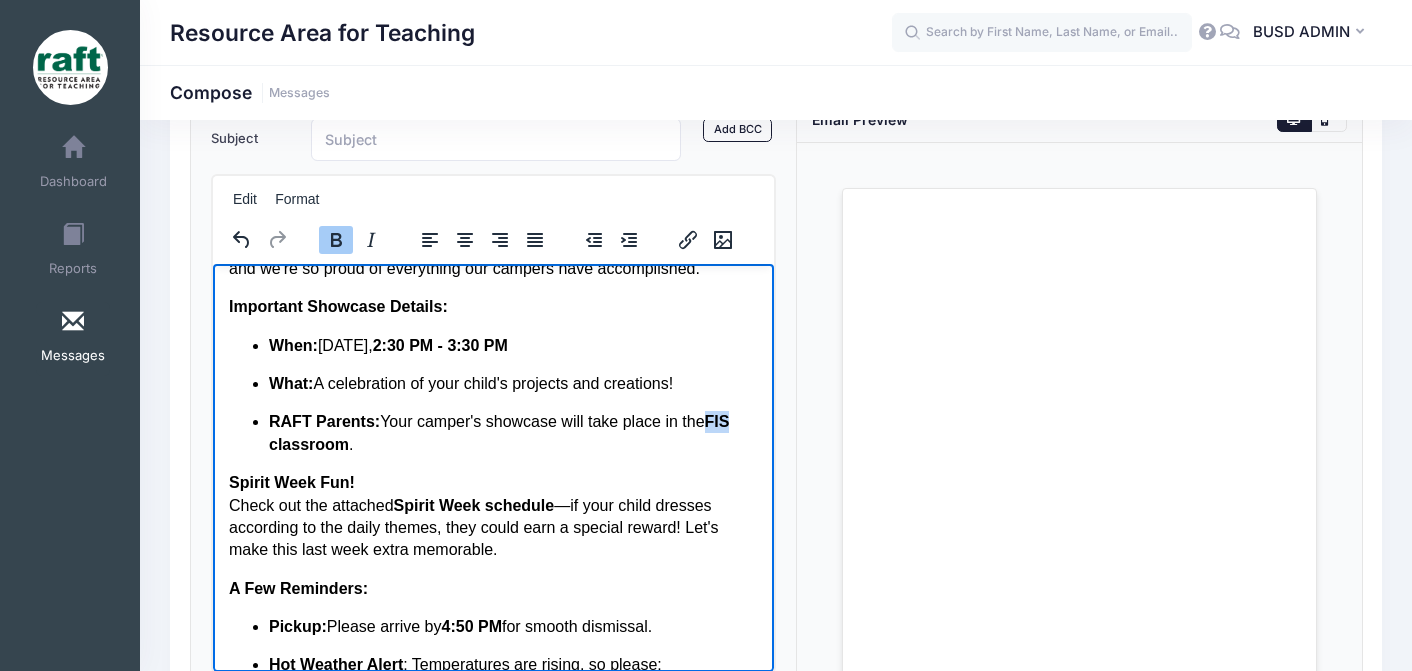 type 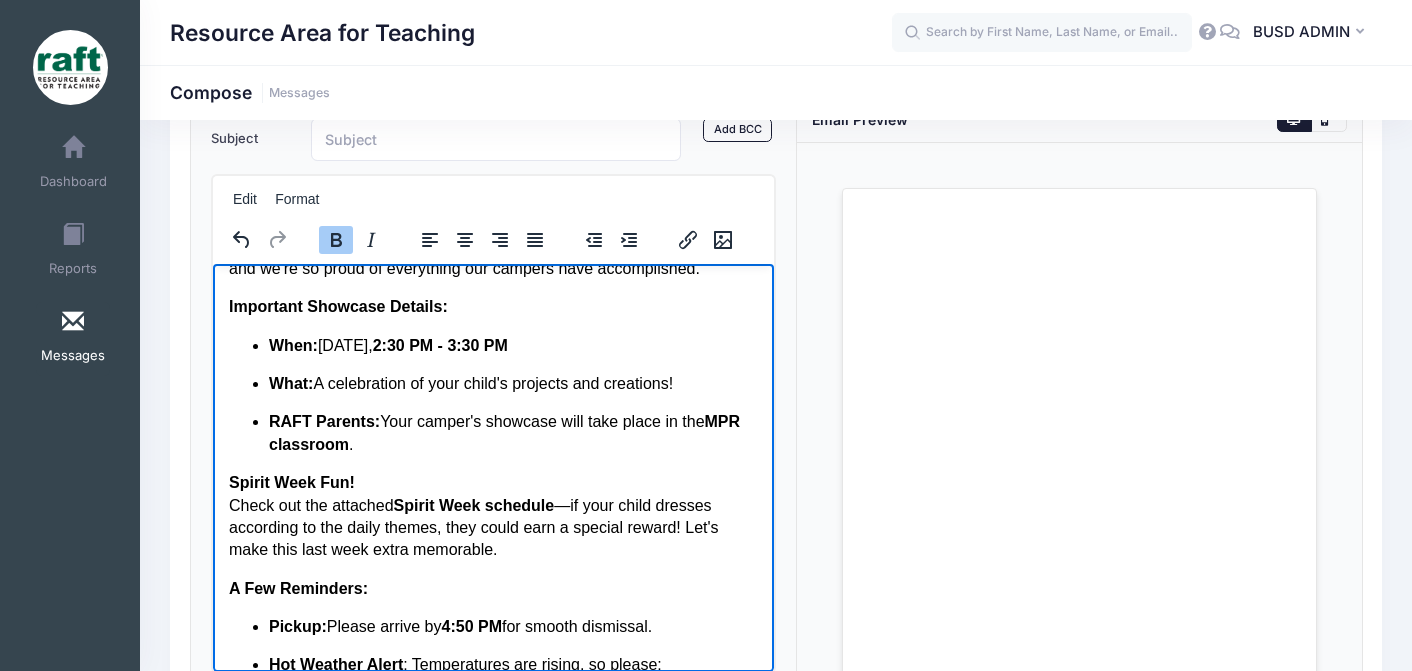 scroll, scrollTop: 0, scrollLeft: 0, axis: both 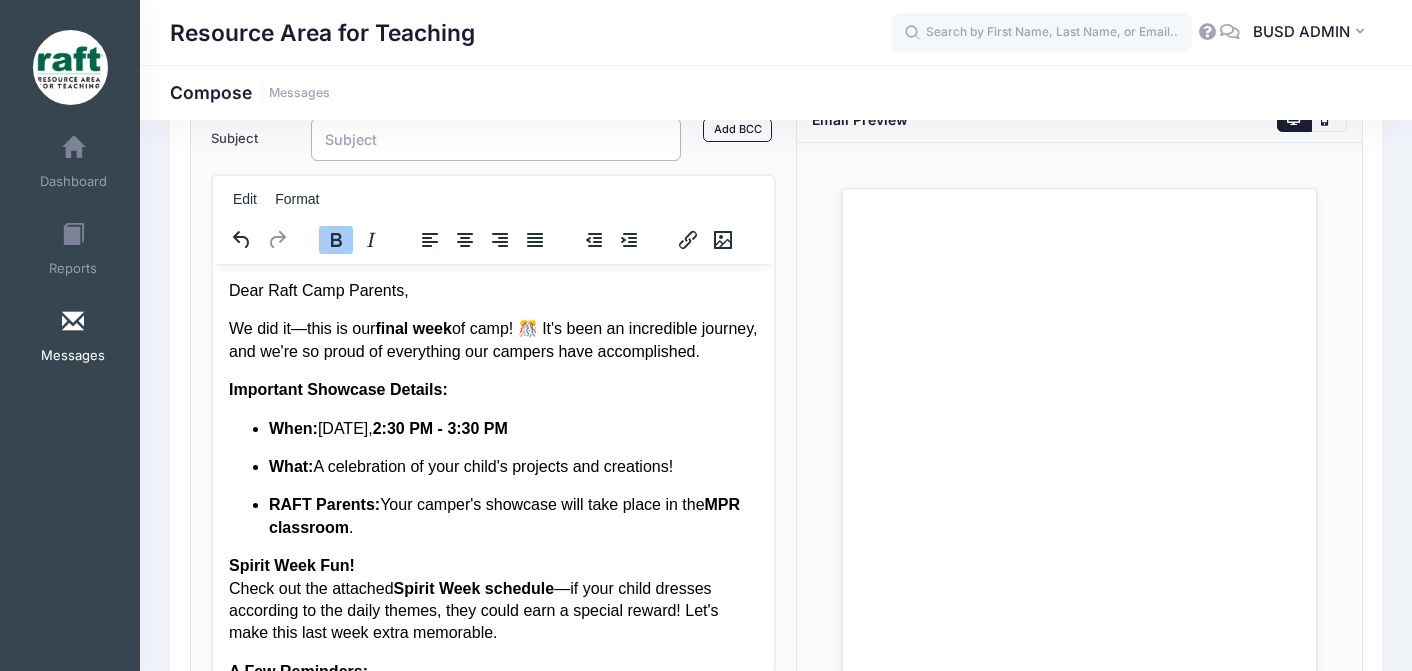 click on "Subject" at bounding box center (496, 139) 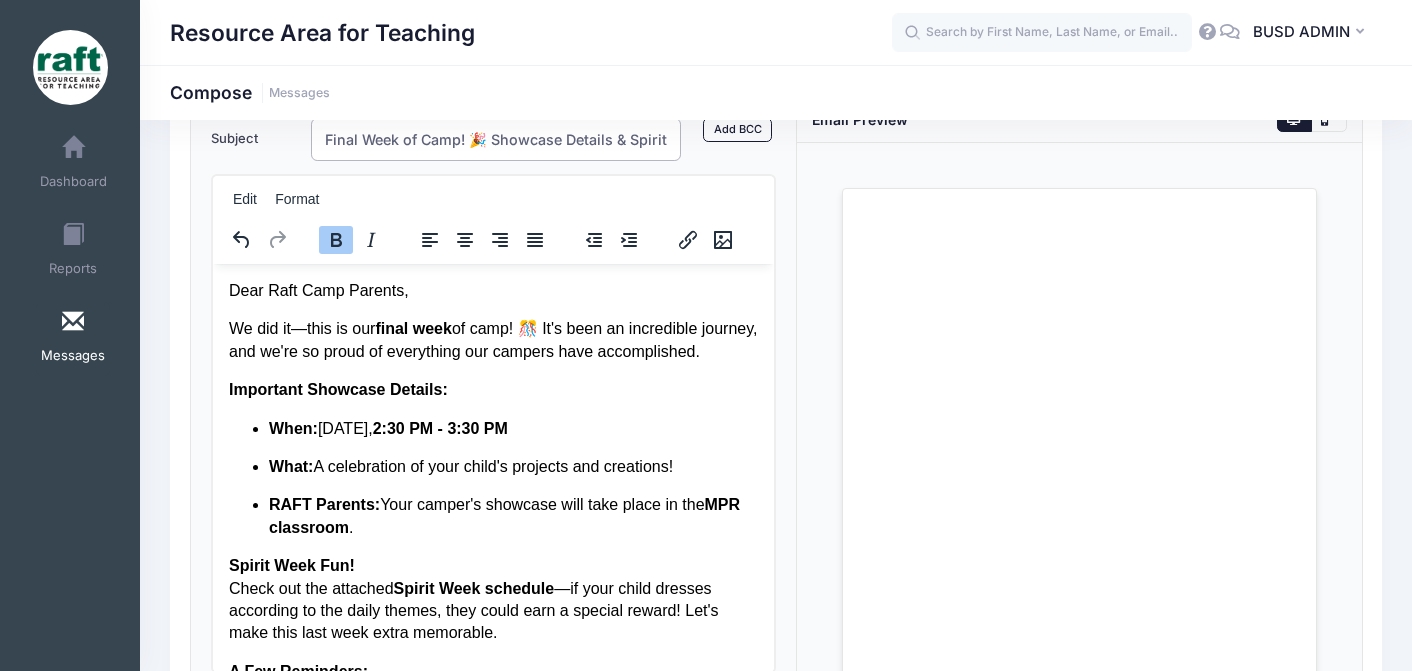 scroll, scrollTop: 0, scrollLeft: 36, axis: horizontal 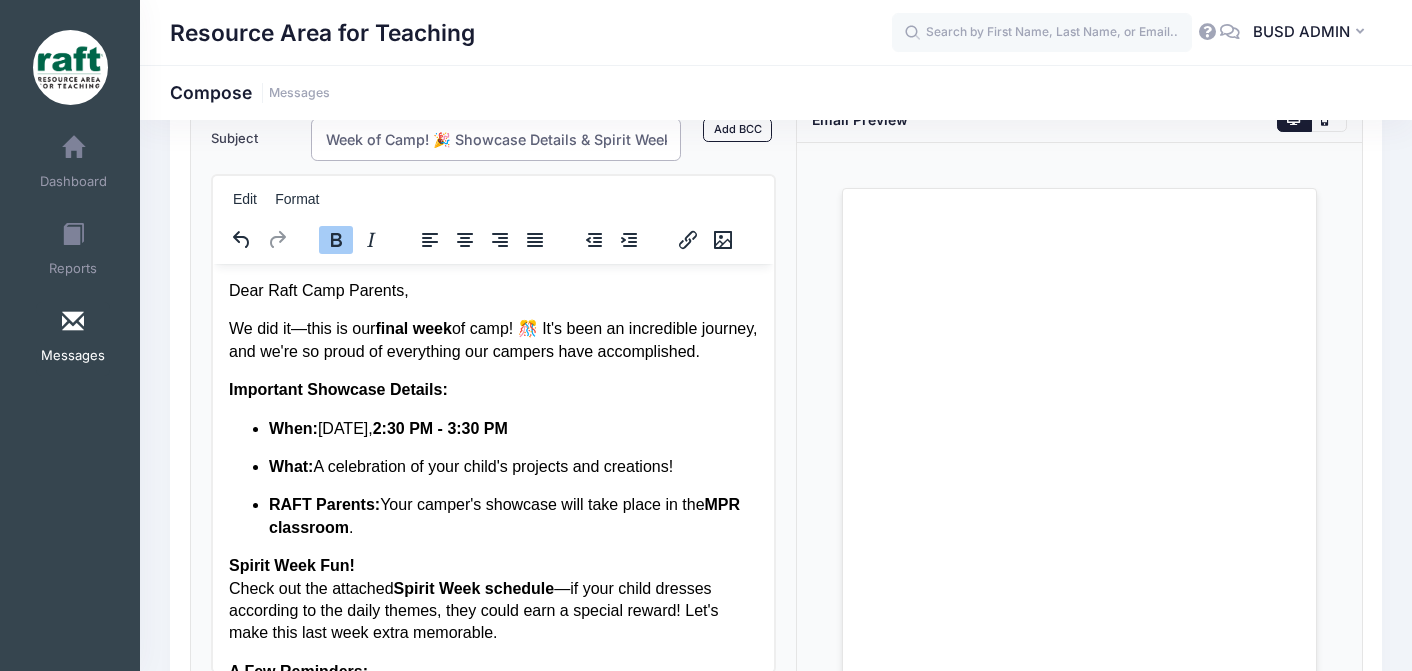 click on "Final Week of Camp! 🎉 Showcase Details & Spirit Week" at bounding box center (496, 139) 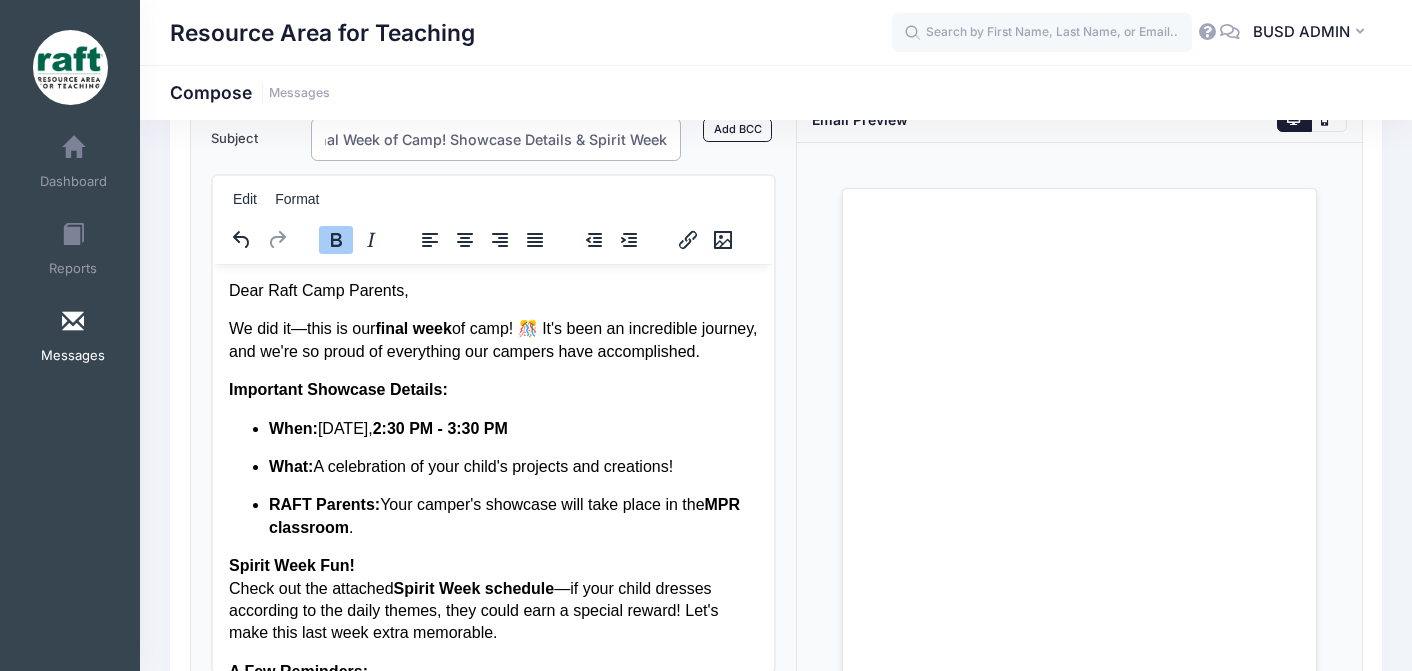 scroll, scrollTop: 0, scrollLeft: 18, axis: horizontal 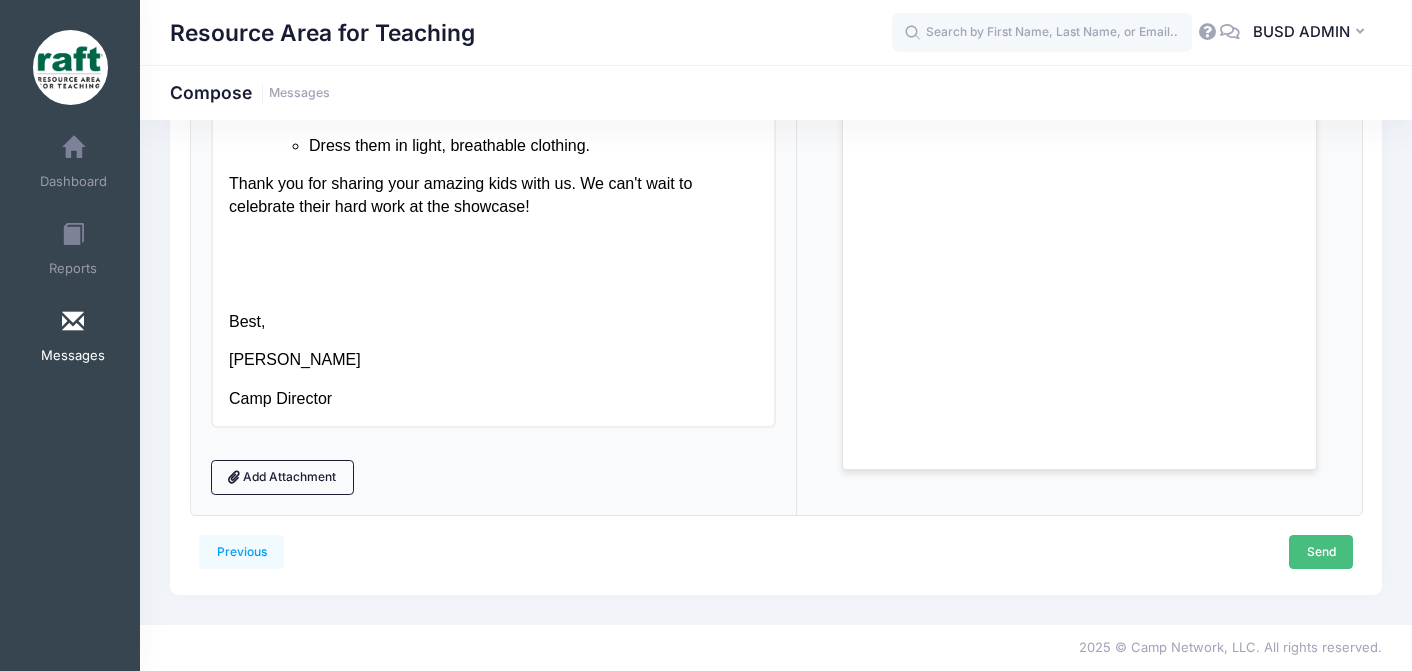 type on "Final Week of Camp! Showcase Details & Spirit Week" 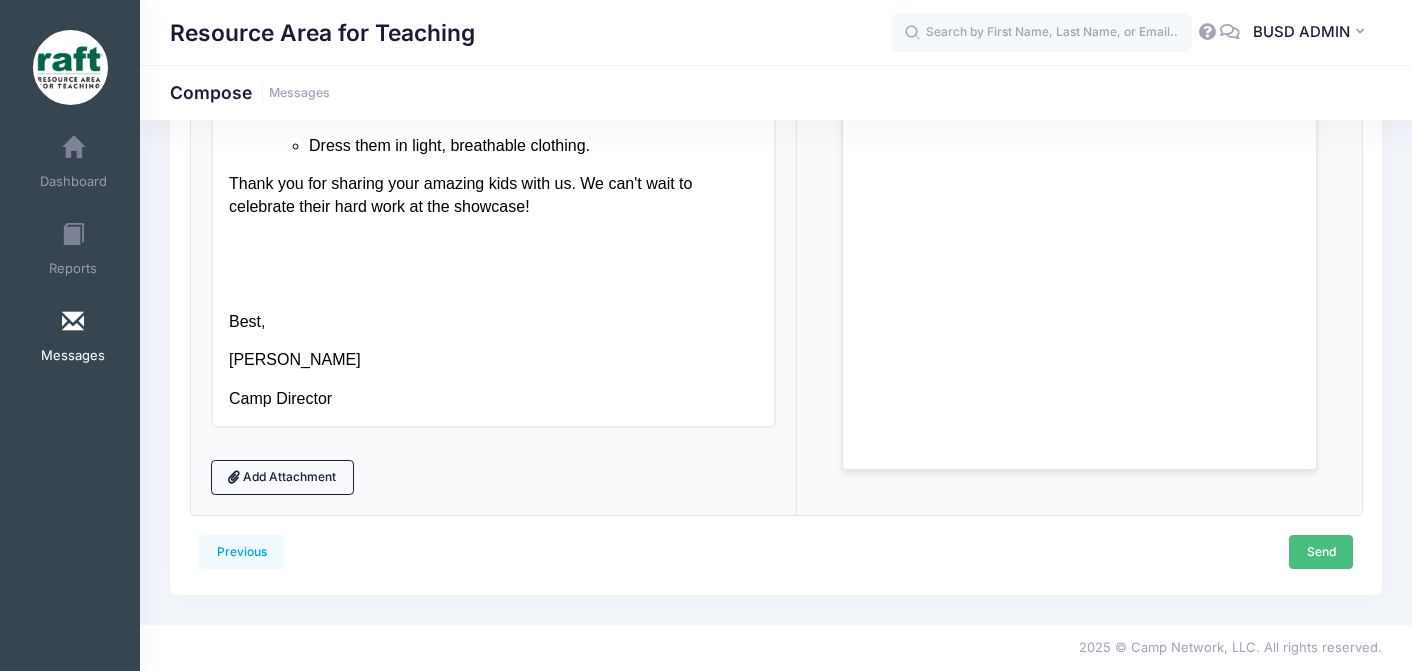 scroll, scrollTop: 0, scrollLeft: 0, axis: both 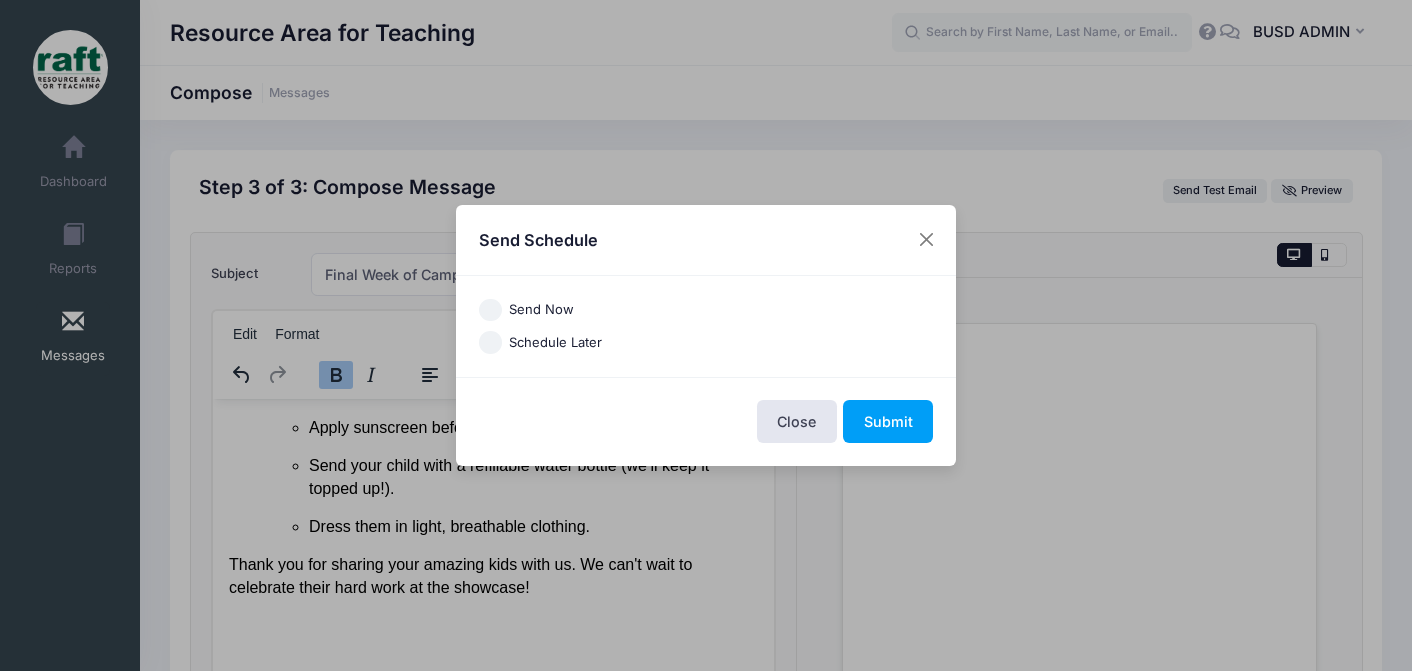 click on "Send Now" at bounding box center [541, 310] 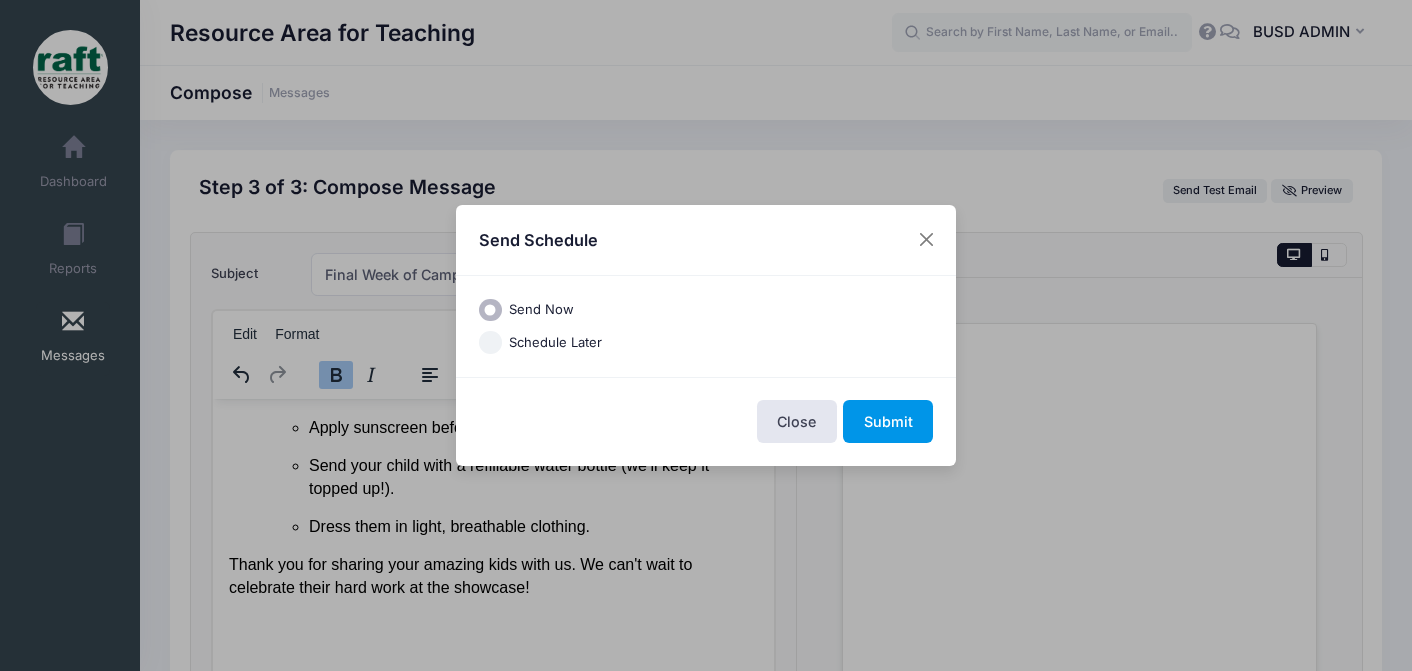 click on "Submit" at bounding box center [888, 421] 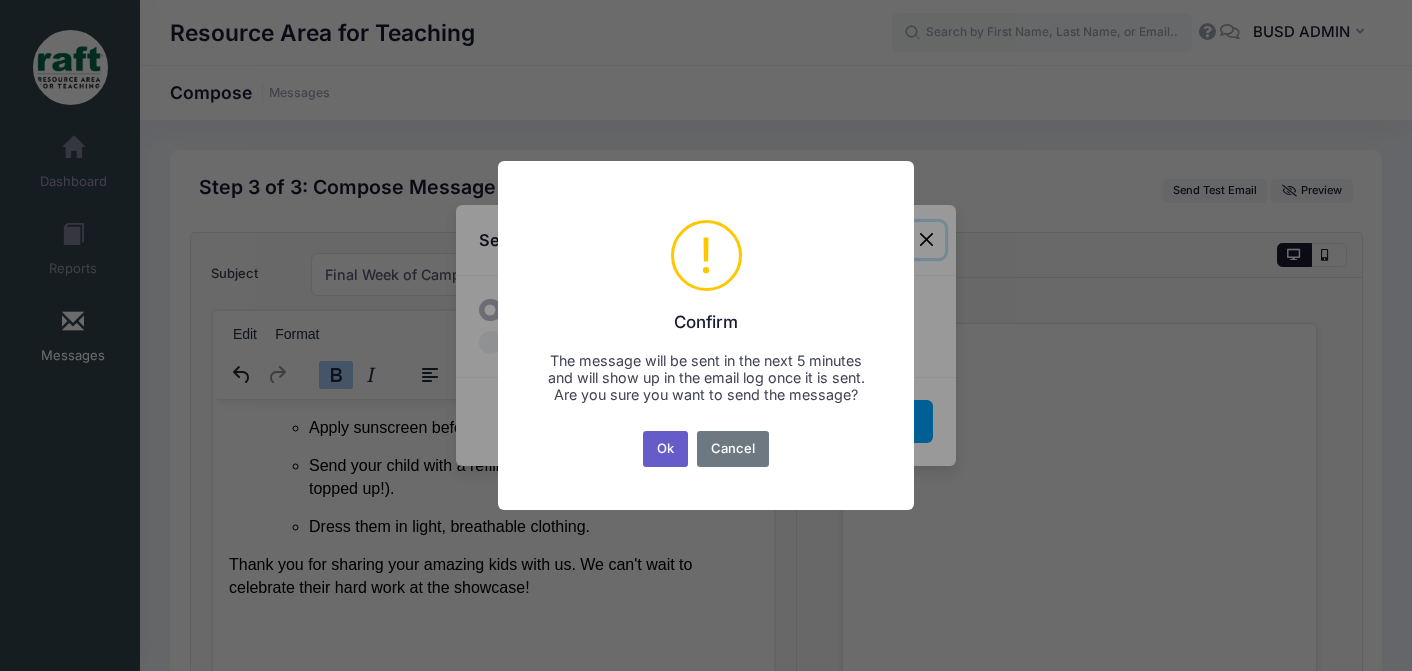 click on "Ok" at bounding box center (666, 449) 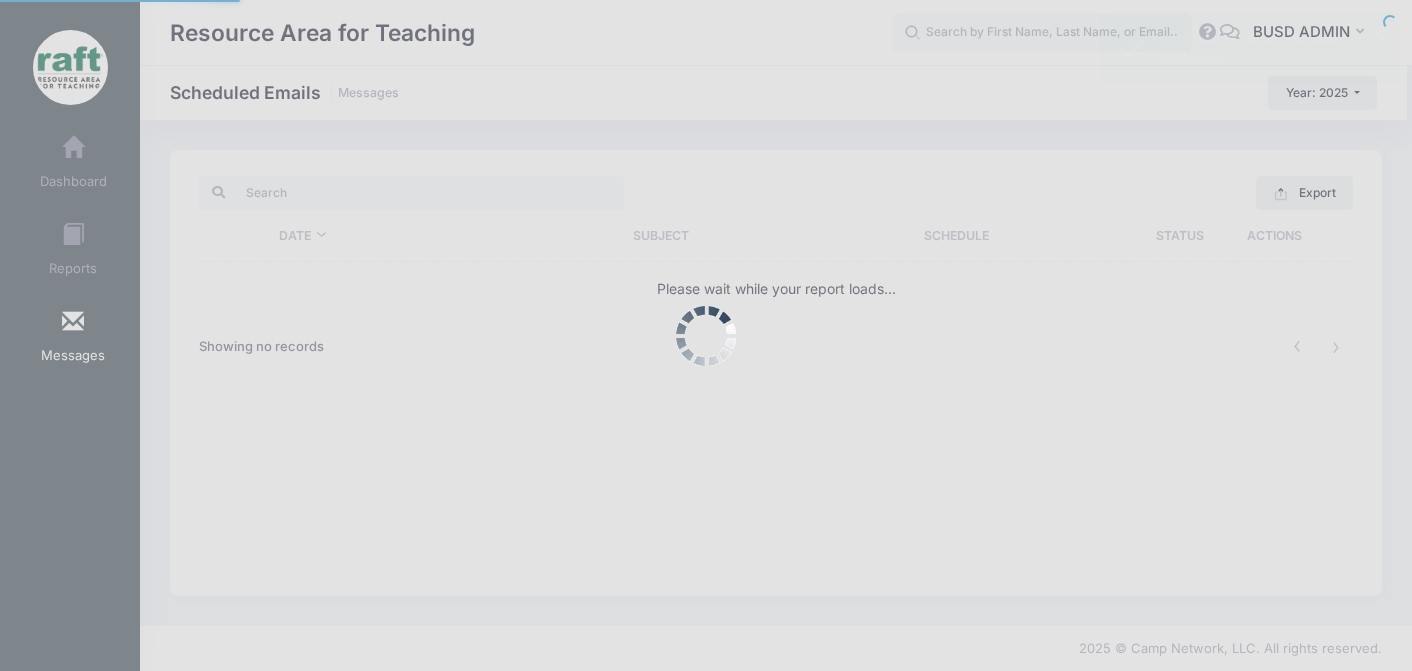 scroll, scrollTop: 0, scrollLeft: 0, axis: both 